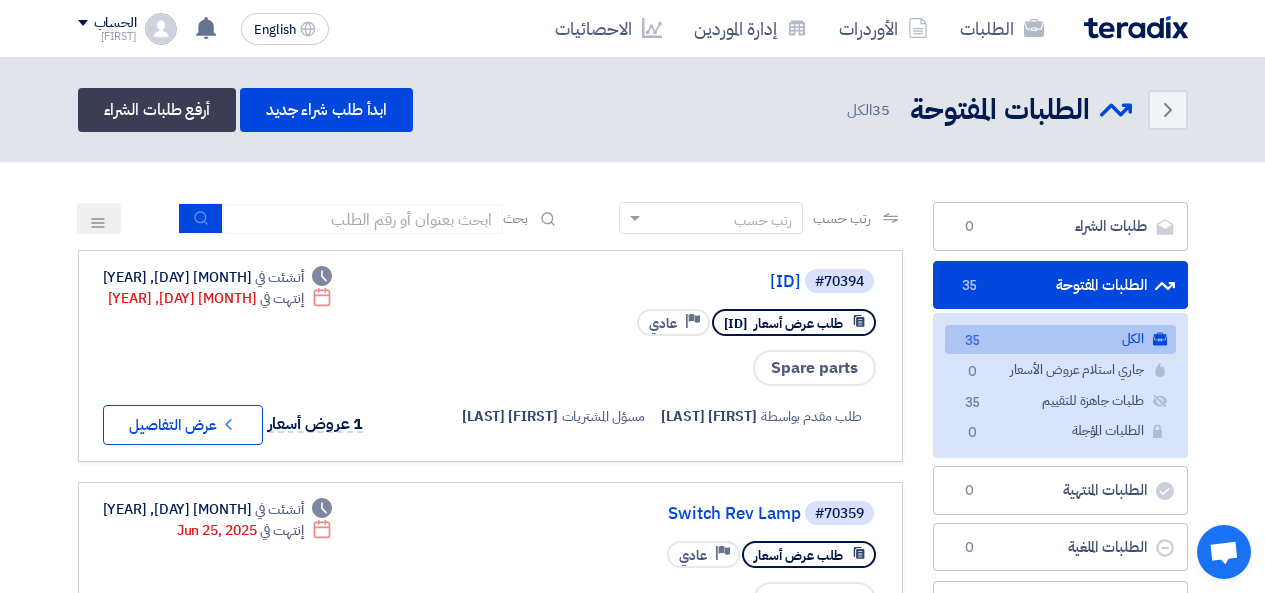 scroll, scrollTop: 0, scrollLeft: 0, axis: both 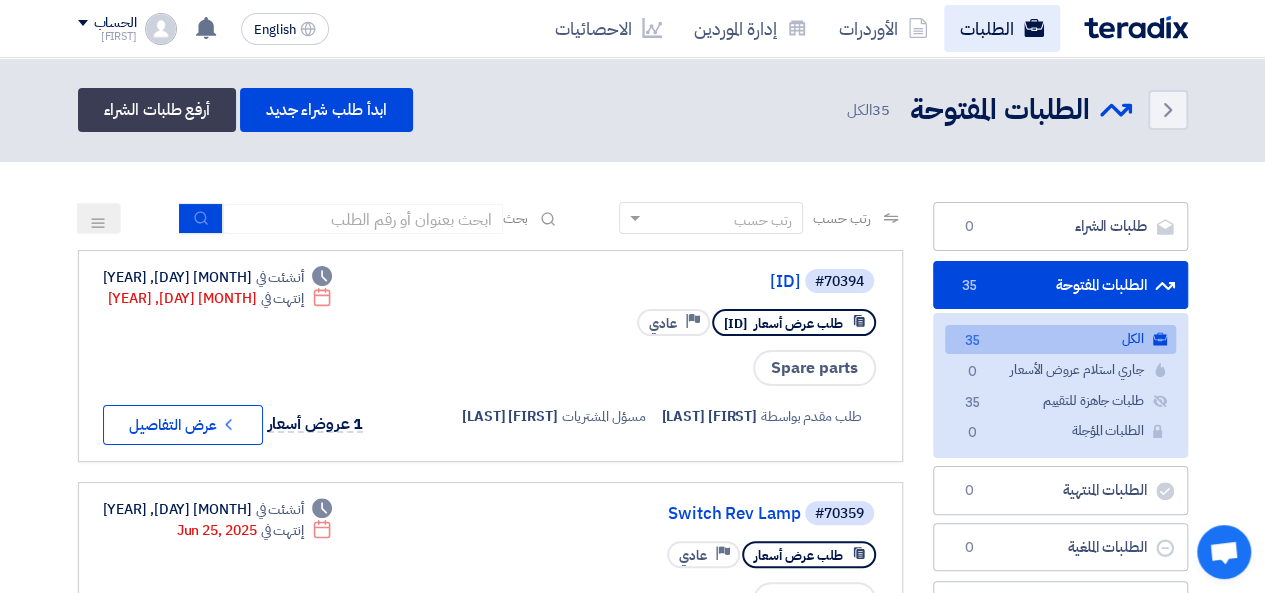 click on "الطلبات" 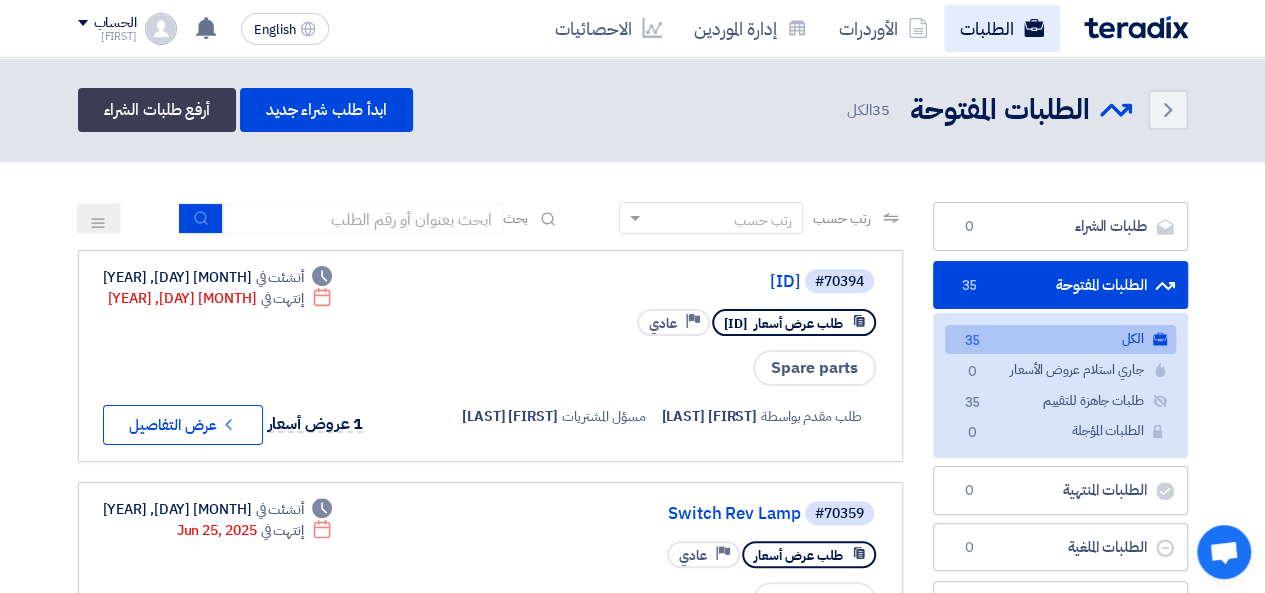 click on "الطلبات" 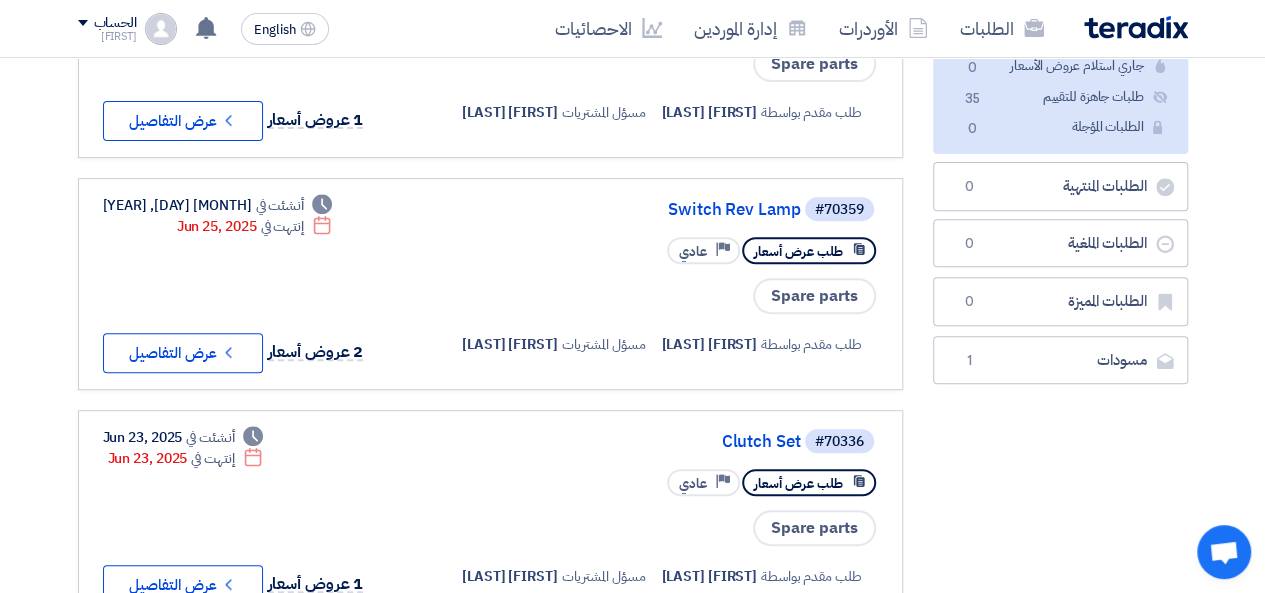 scroll, scrollTop: 0, scrollLeft: 0, axis: both 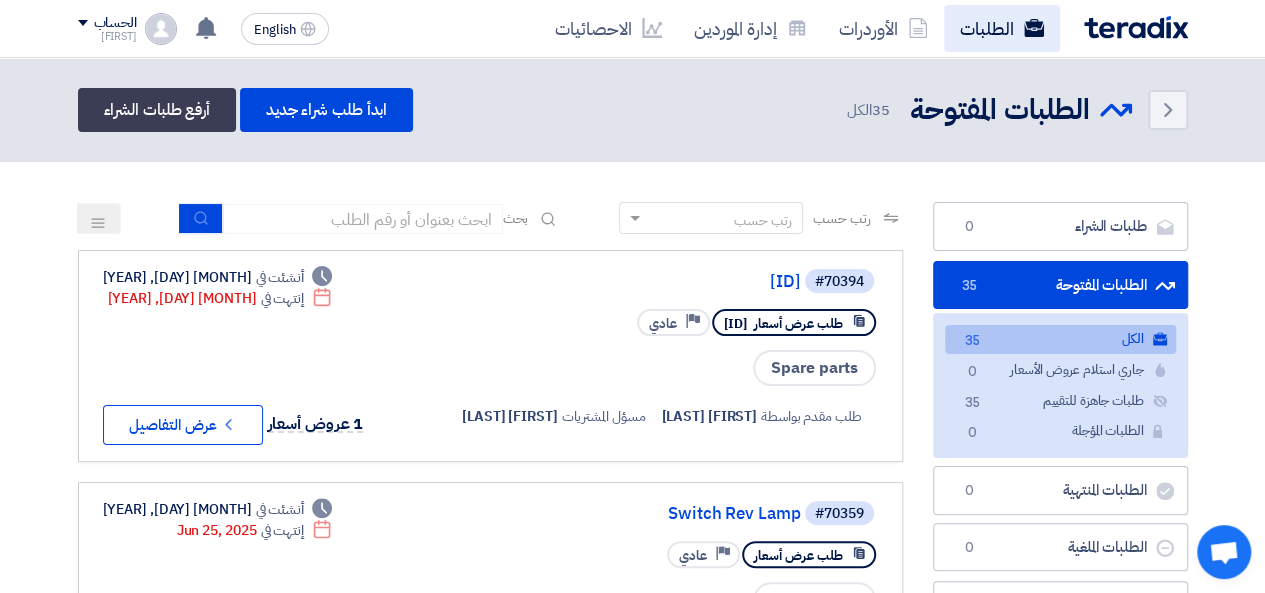 click on "الطلبات" 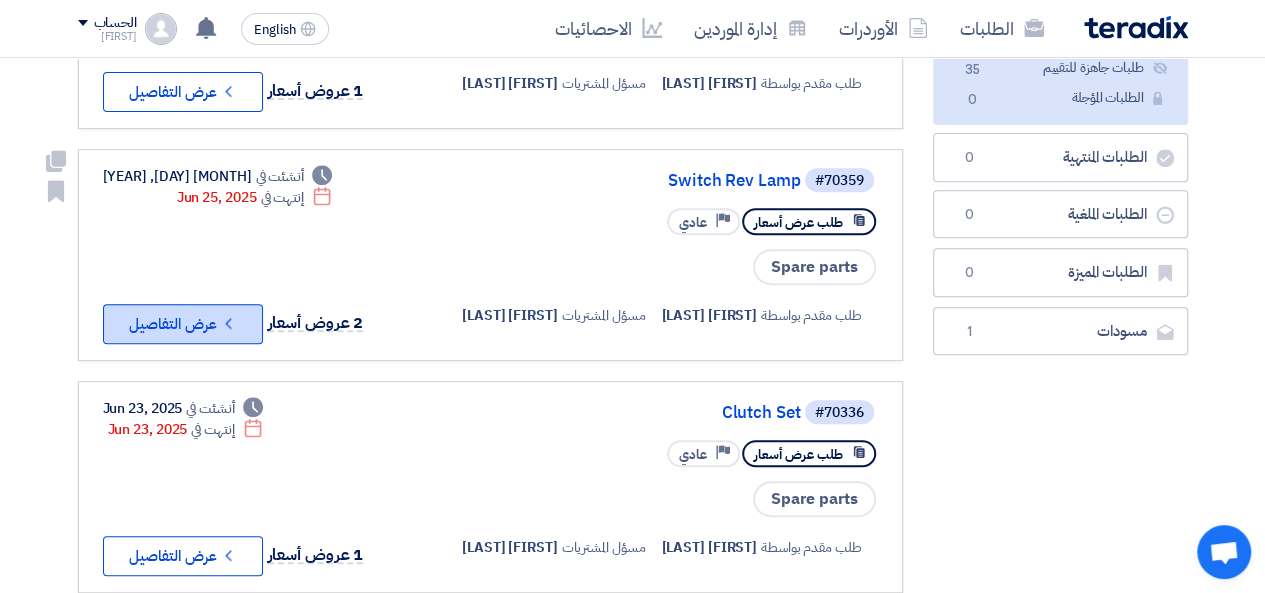 scroll, scrollTop: 0, scrollLeft: 0, axis: both 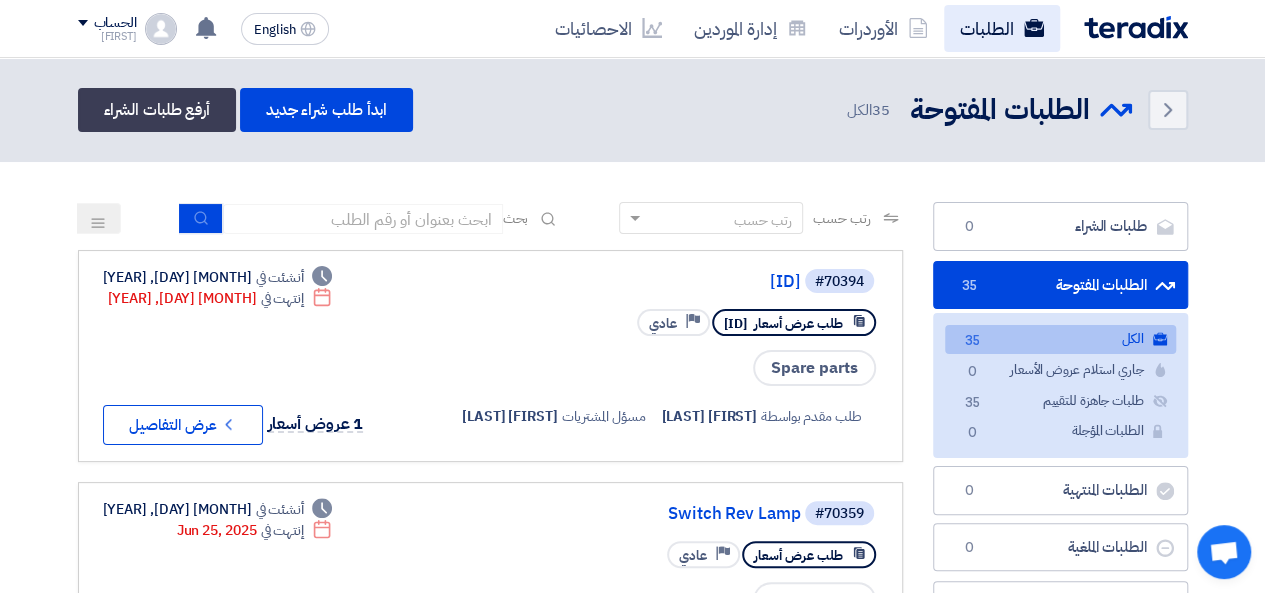 click 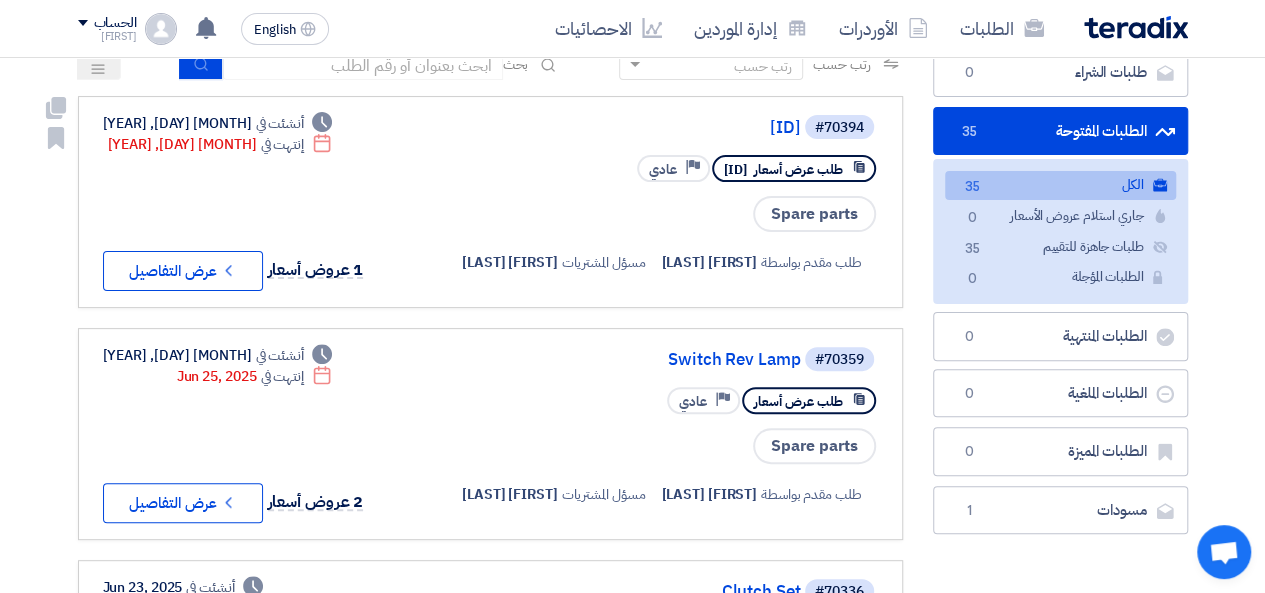 scroll, scrollTop: 0, scrollLeft: 0, axis: both 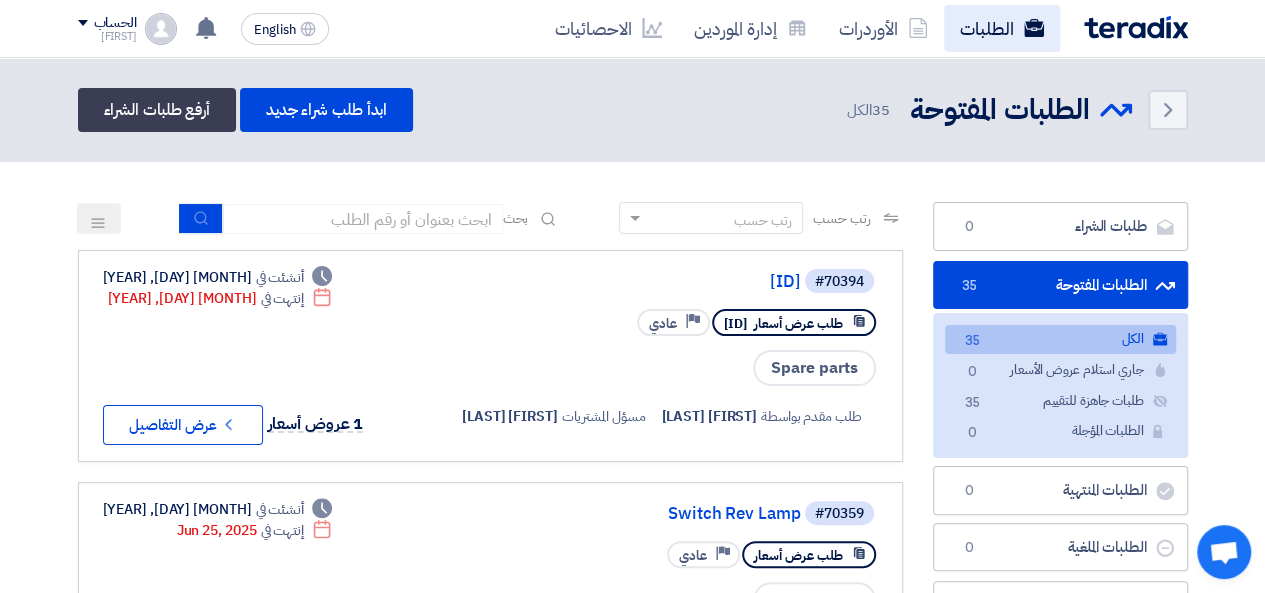click on "الطلبات" 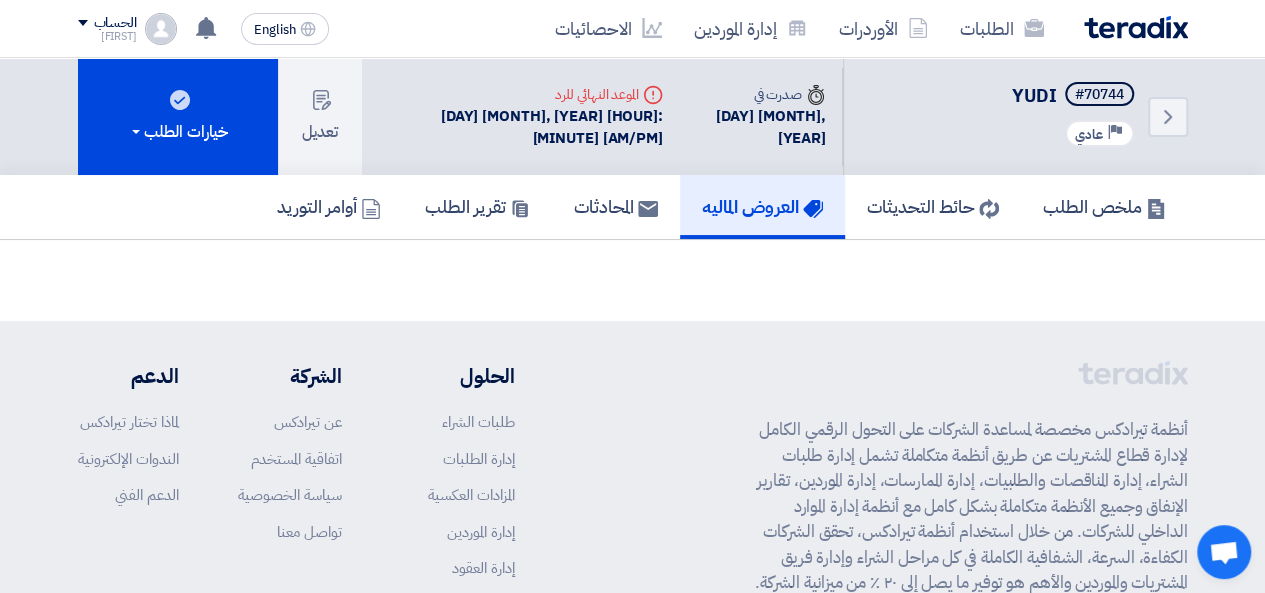 scroll, scrollTop: 666, scrollLeft: 0, axis: vertical 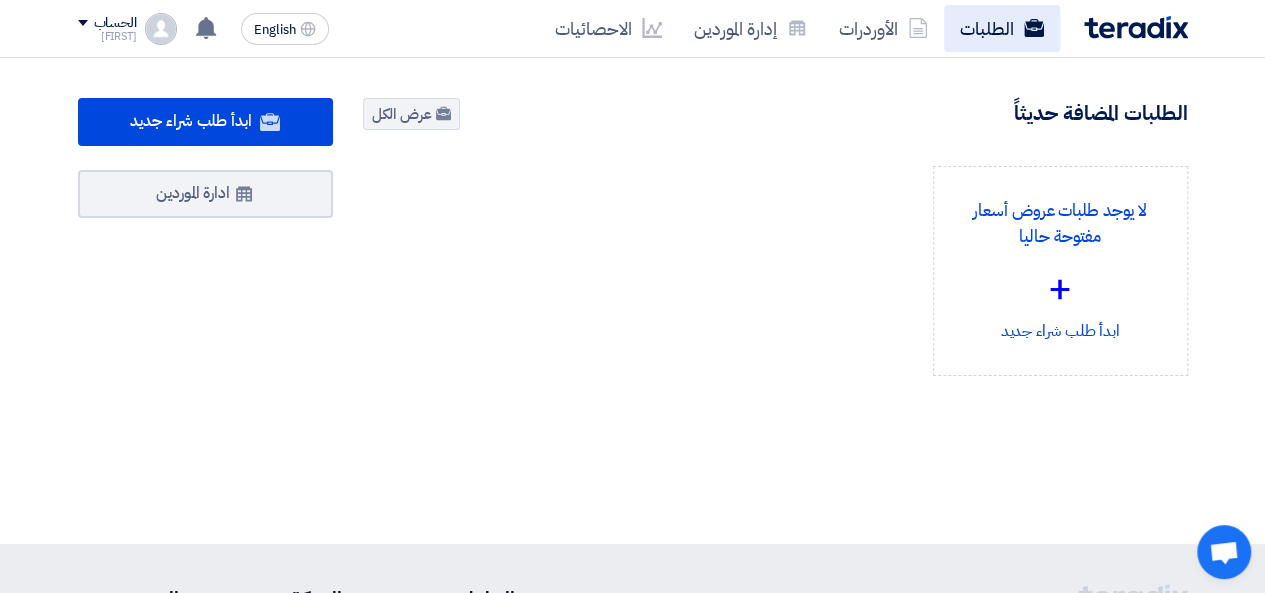 click 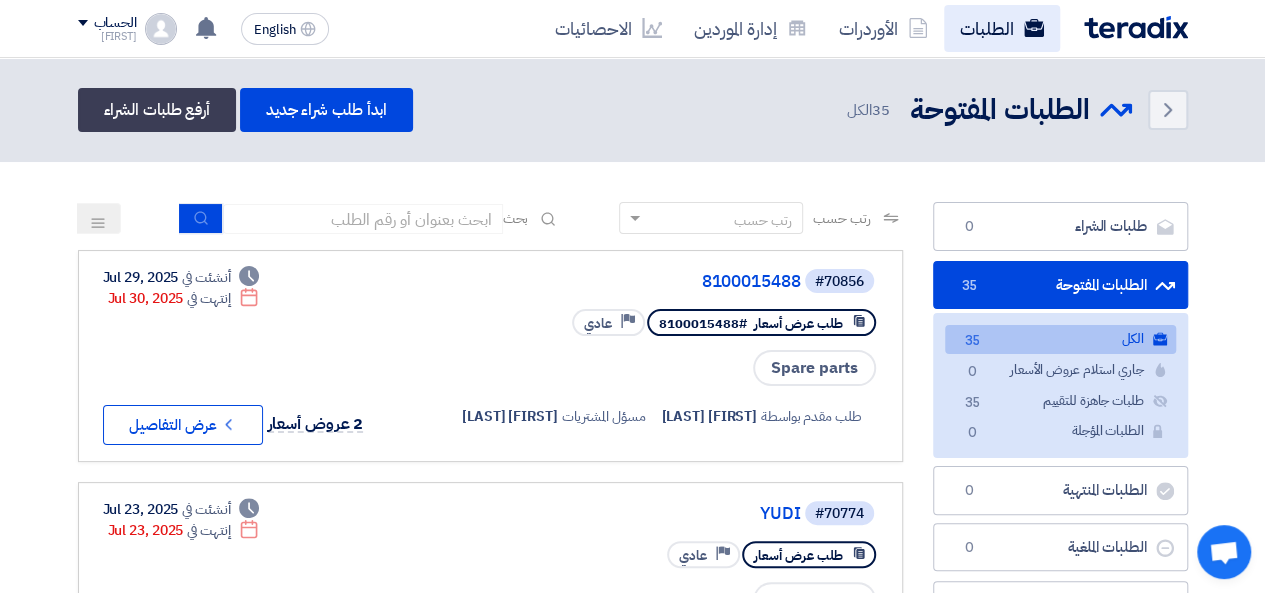 click on "الطلبات" 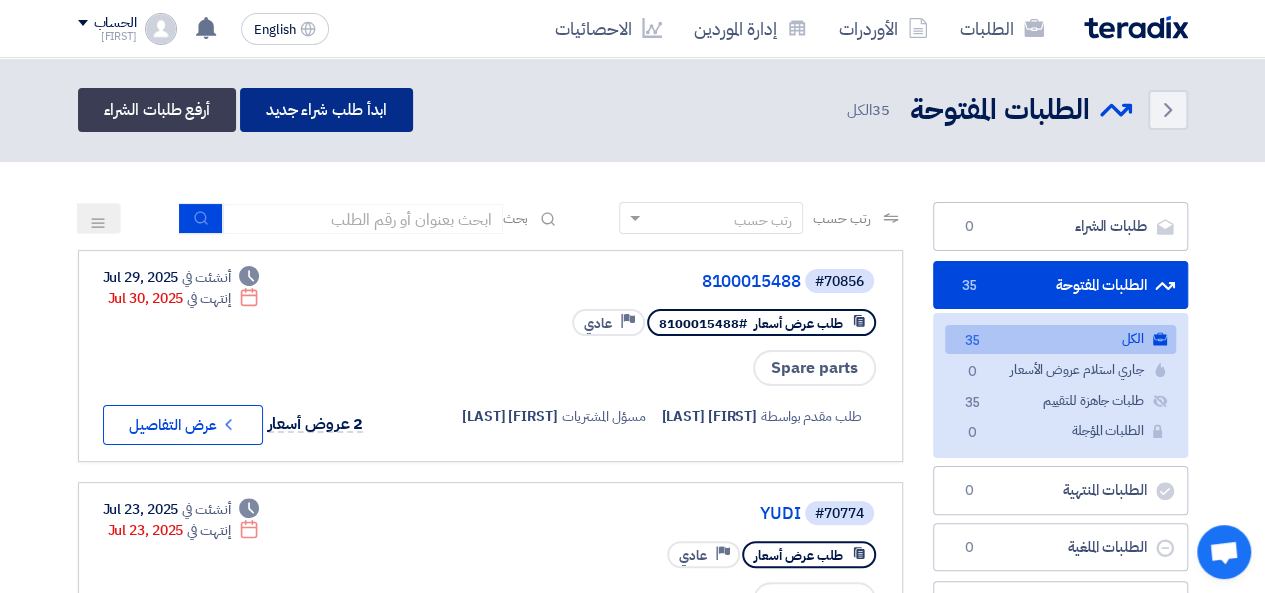 click on "ابدأ طلب شراء جديد" 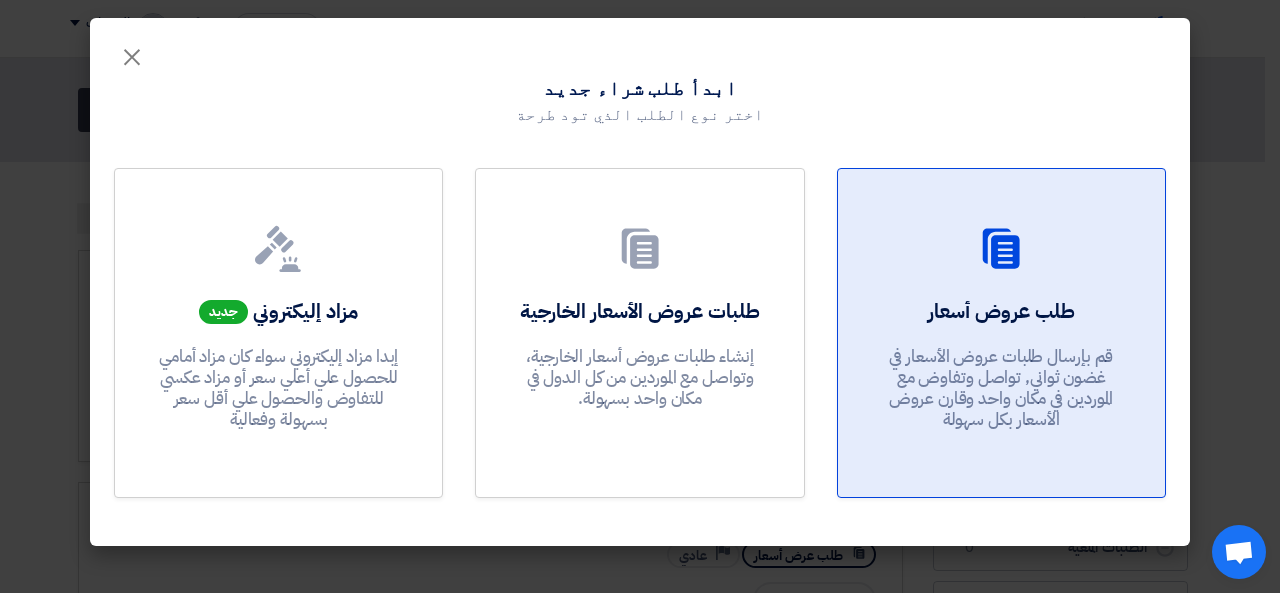 click on "طلب عروض أسعار" 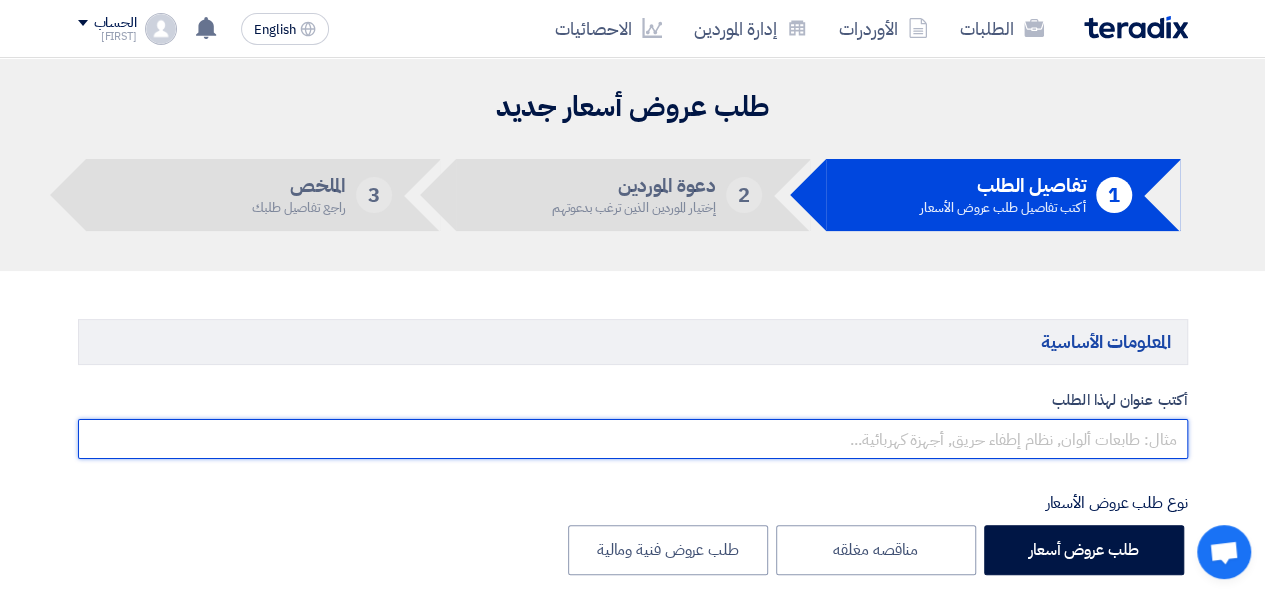 click at bounding box center [633, 439] 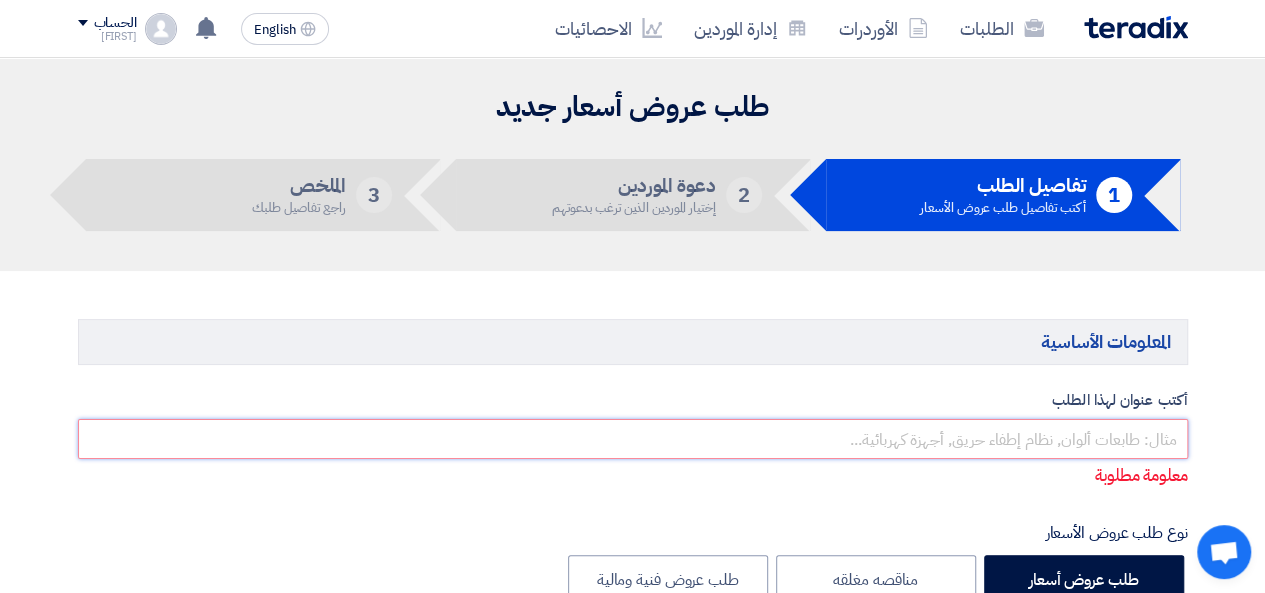 click at bounding box center [633, 439] 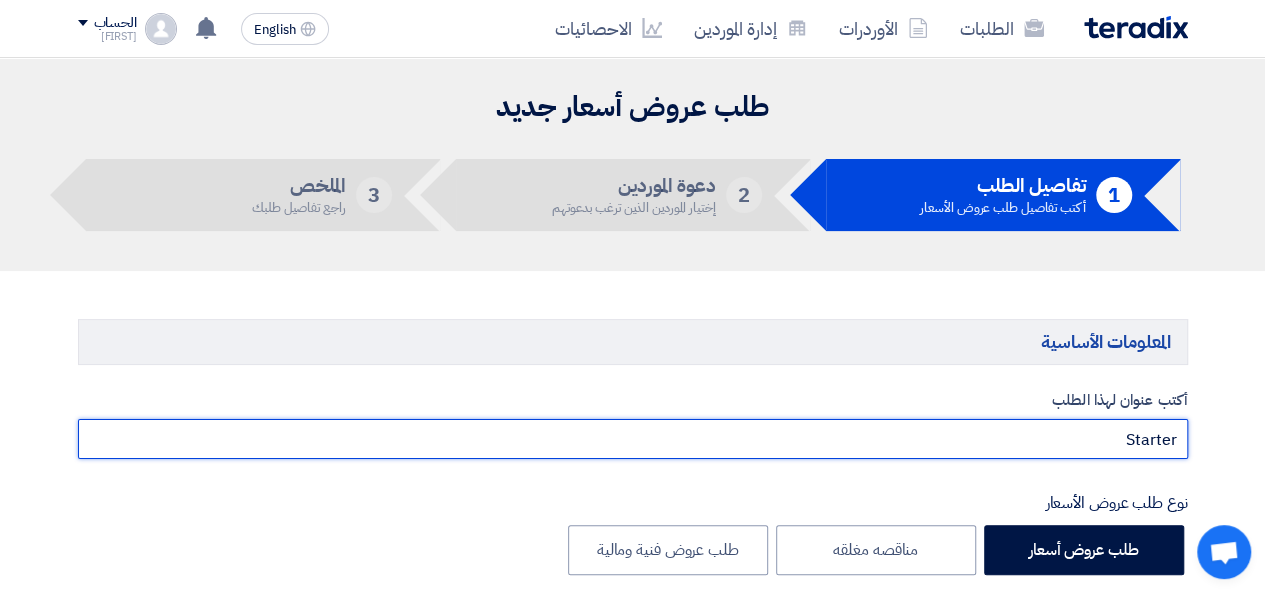 scroll, scrollTop: 333, scrollLeft: 0, axis: vertical 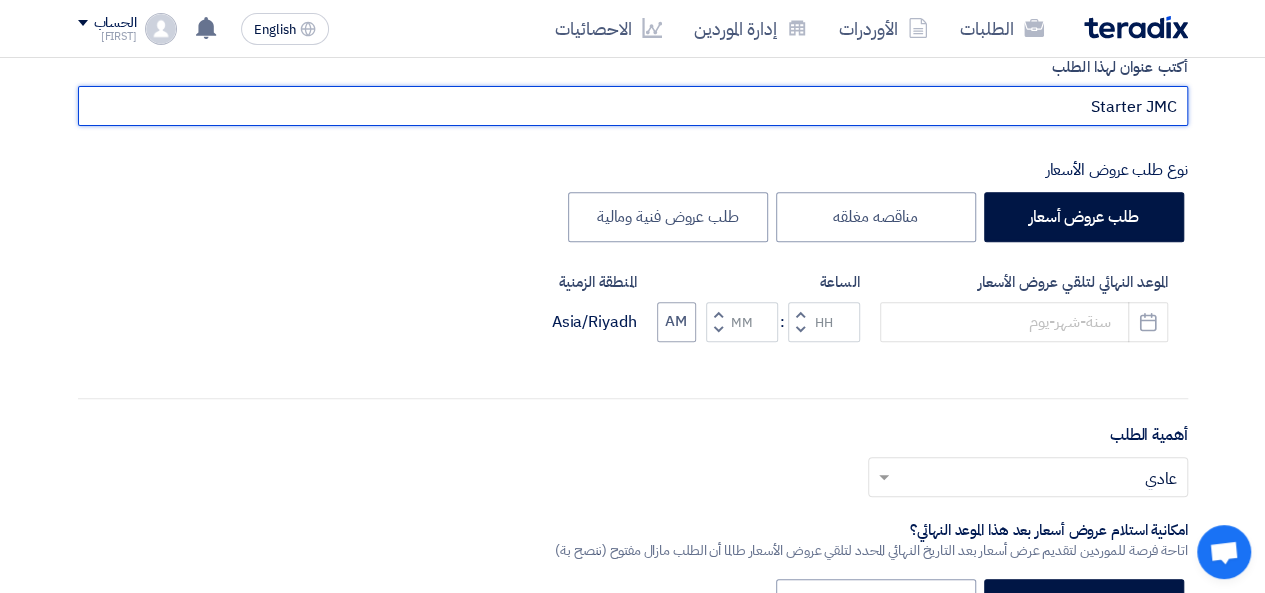 drag, startPoint x: 1099, startPoint y: 109, endPoint x: 1089, endPoint y: 111, distance: 10.198039 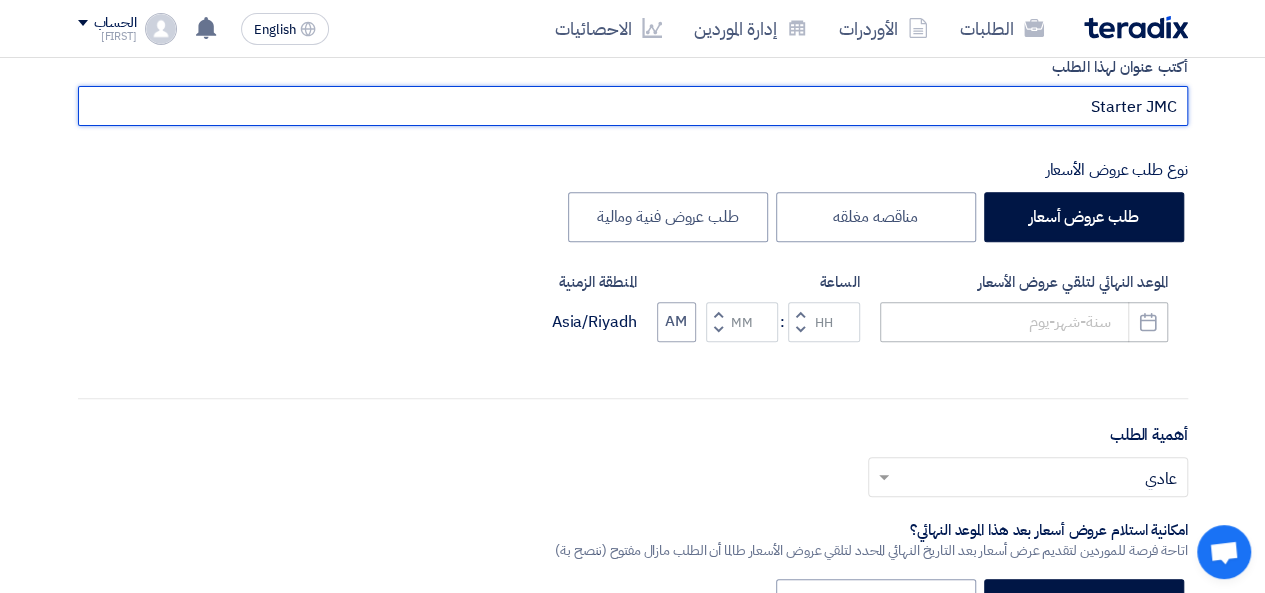 type on "Starter JMC" 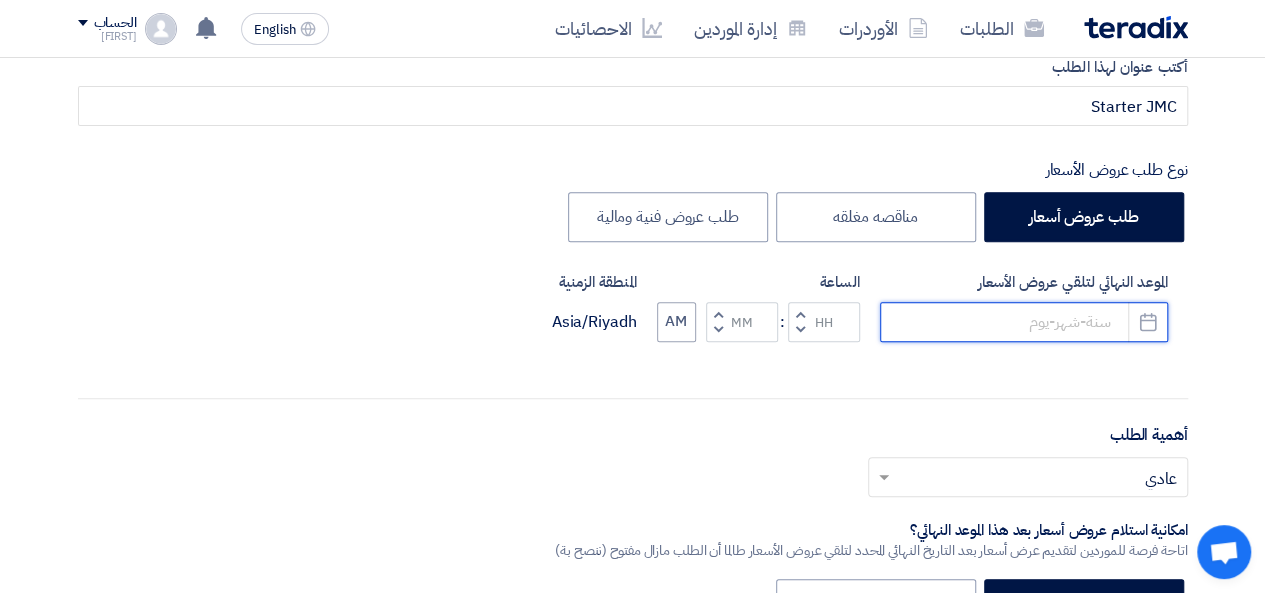 click 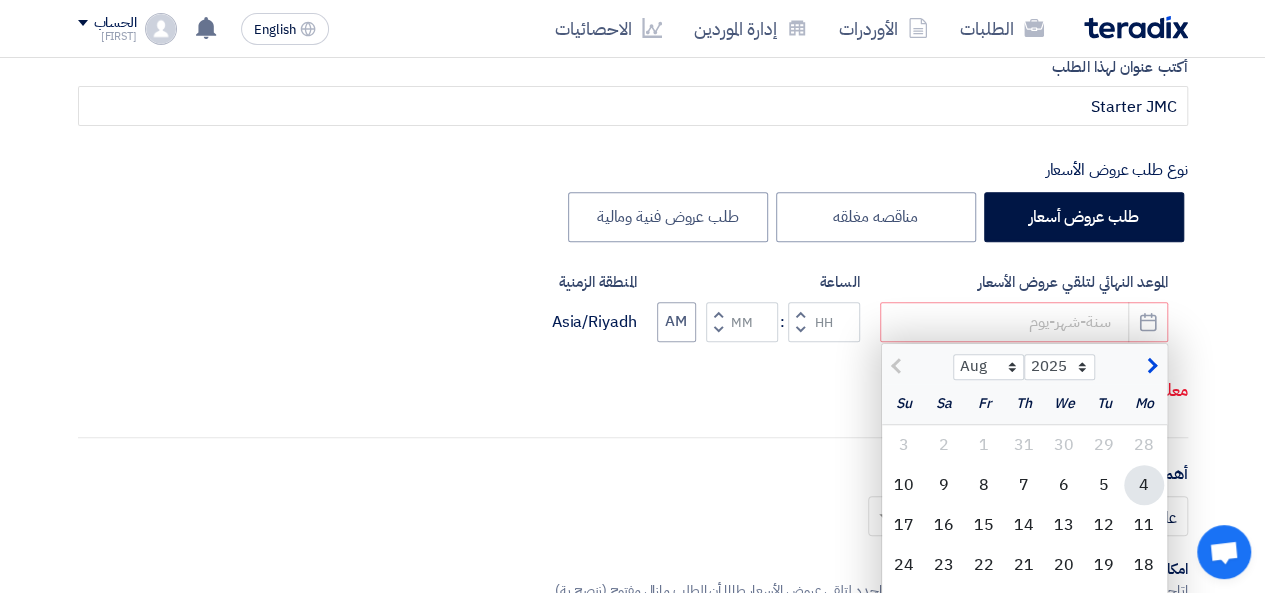 click on "4" 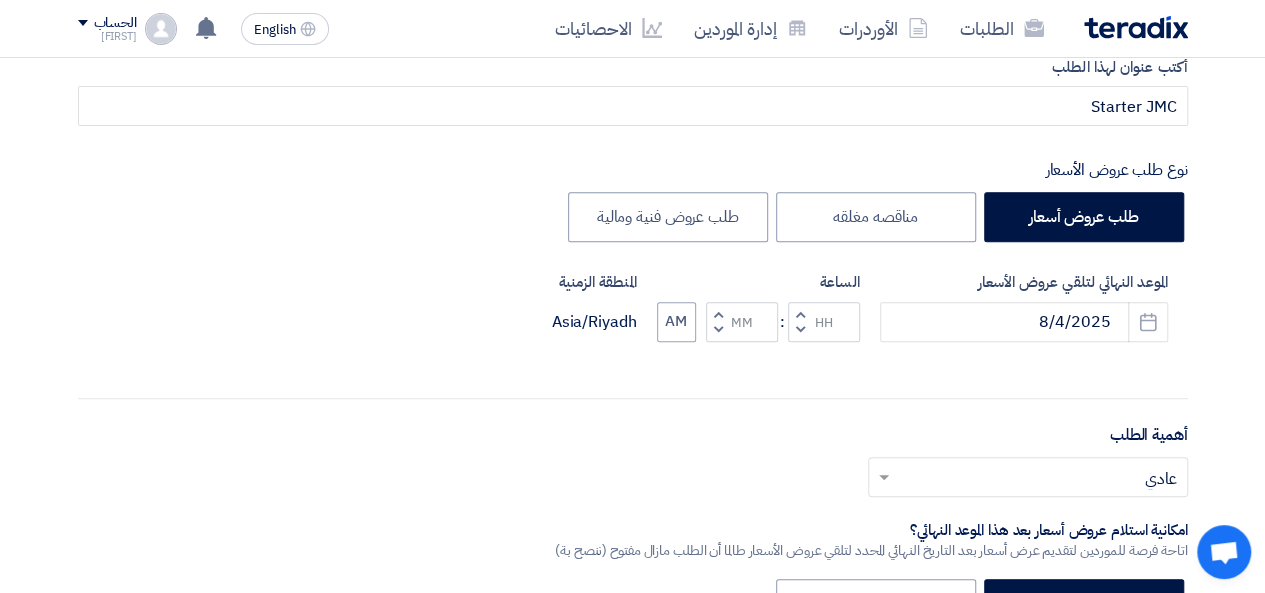 click 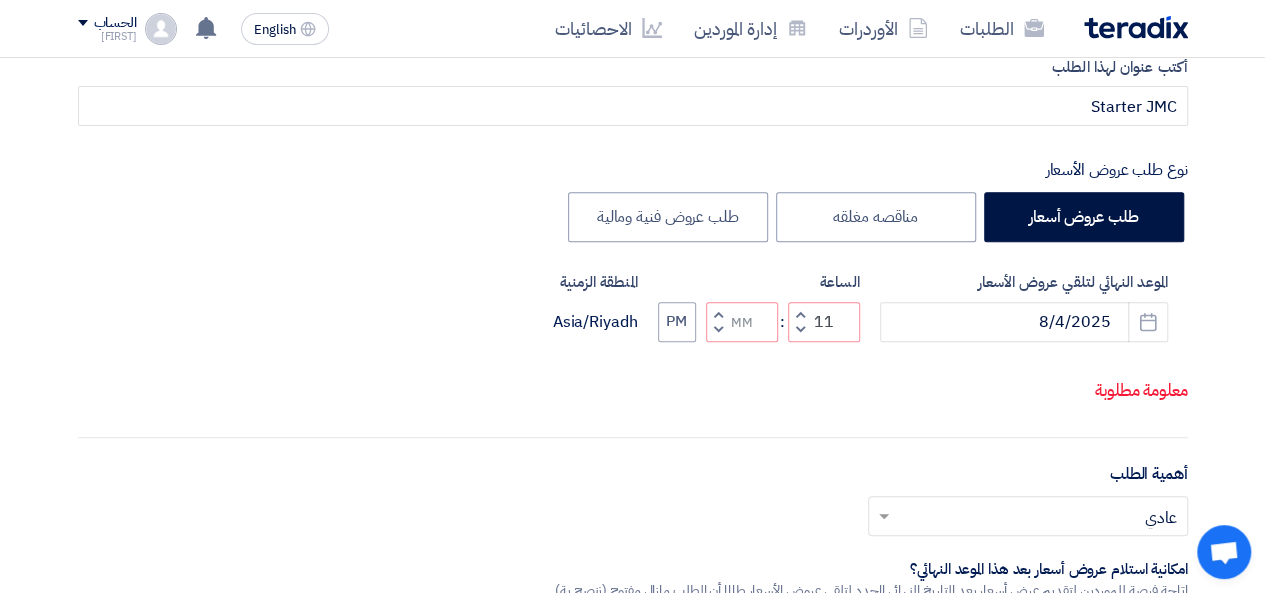 click 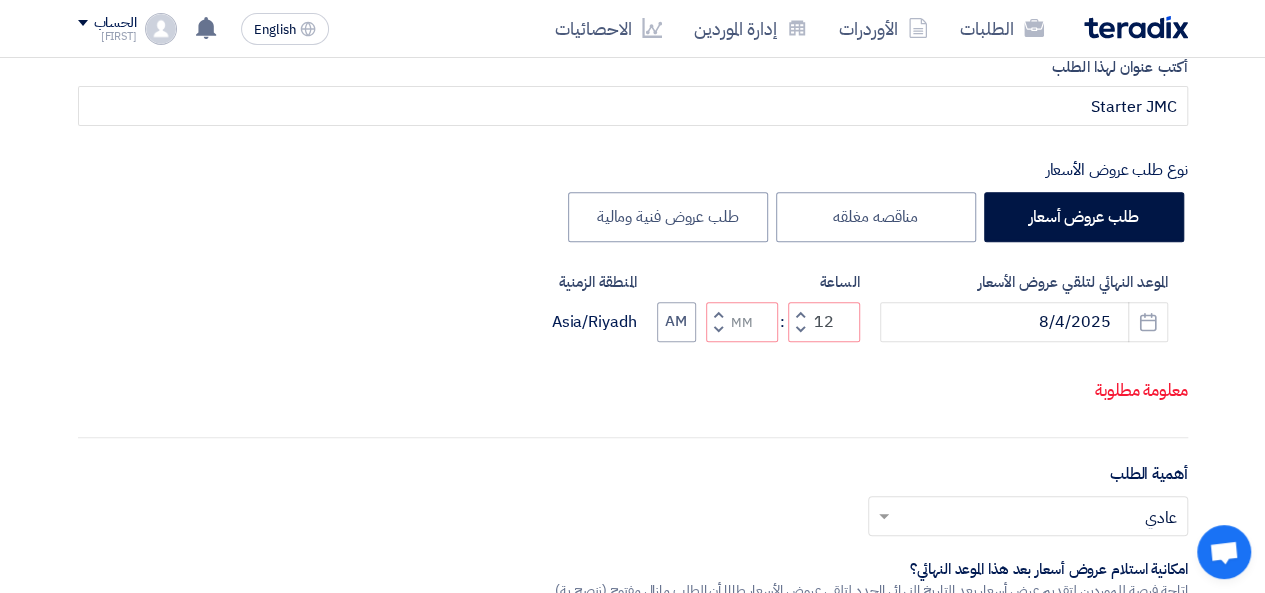 click 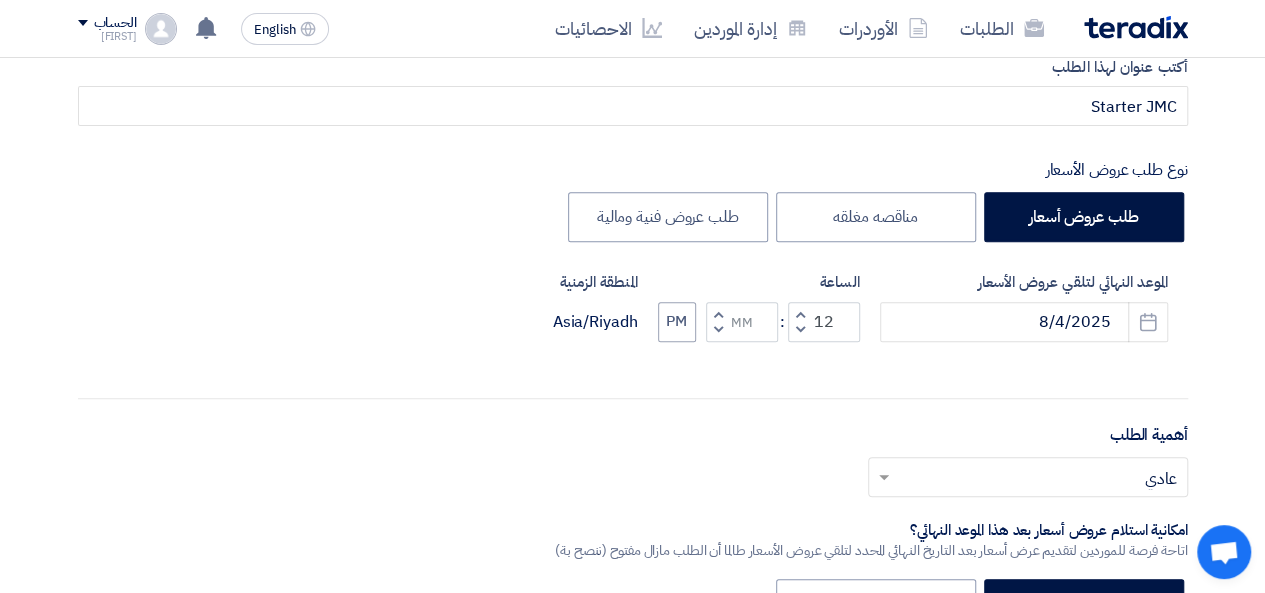 type on "11" 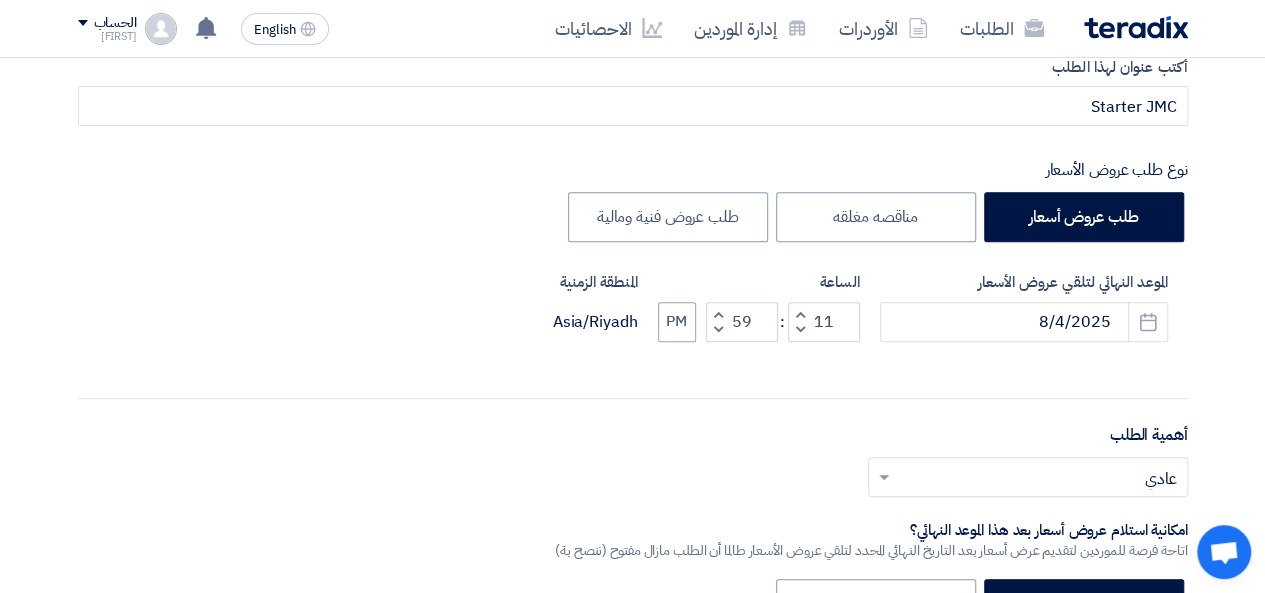 click 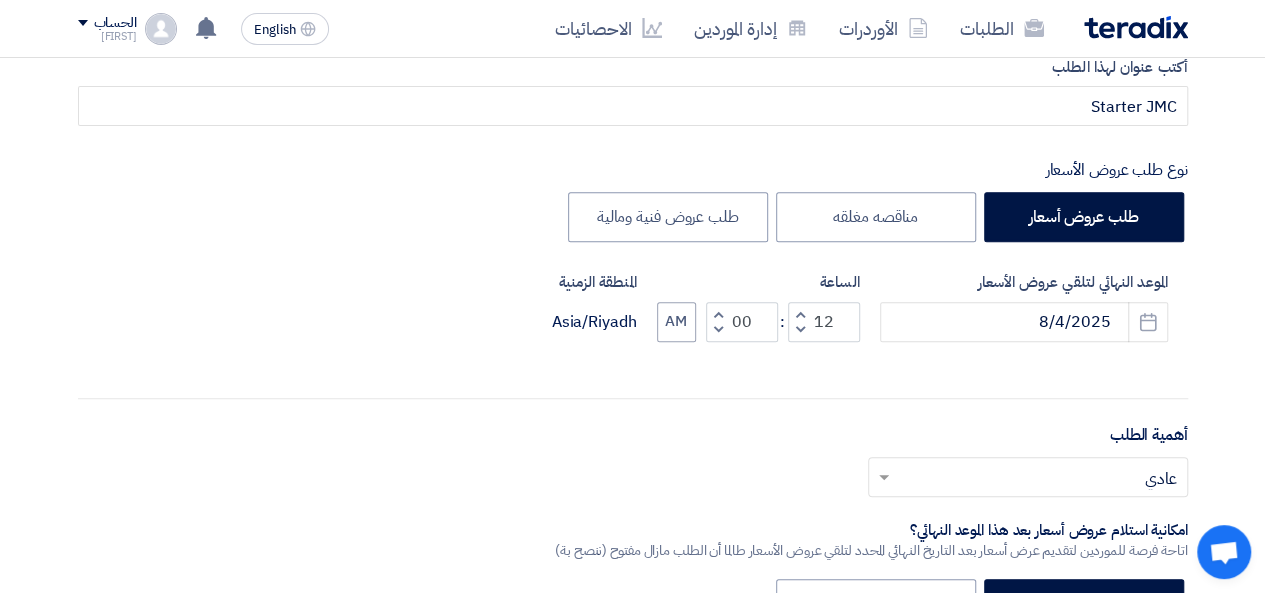 scroll, scrollTop: 666, scrollLeft: 0, axis: vertical 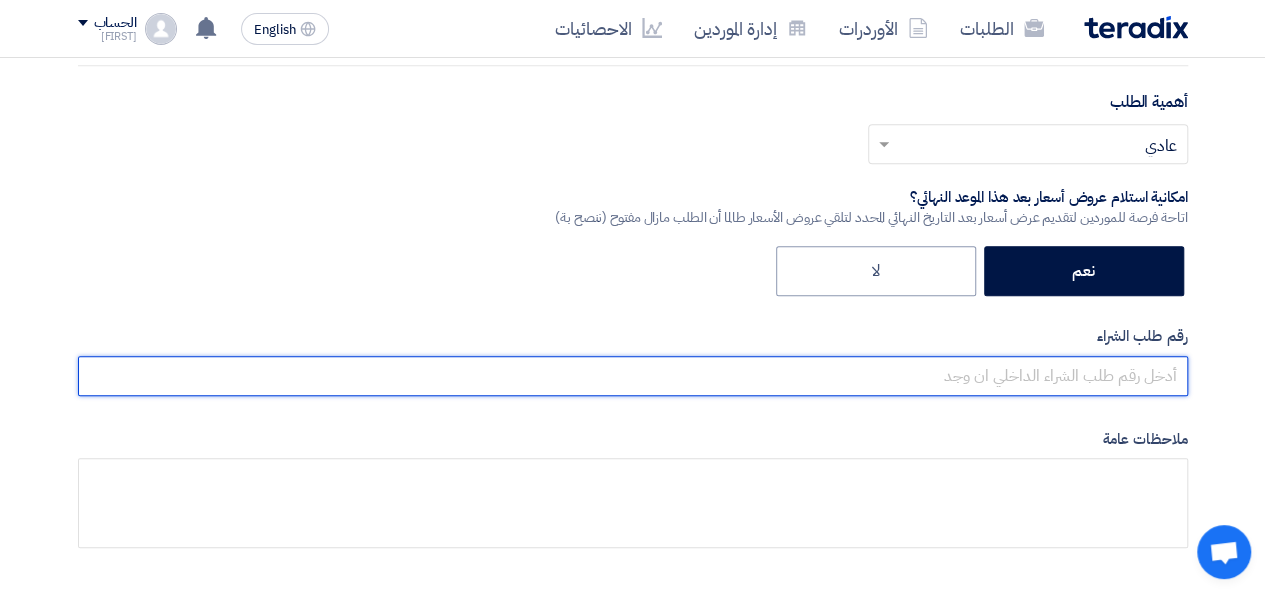 click at bounding box center (633, 376) 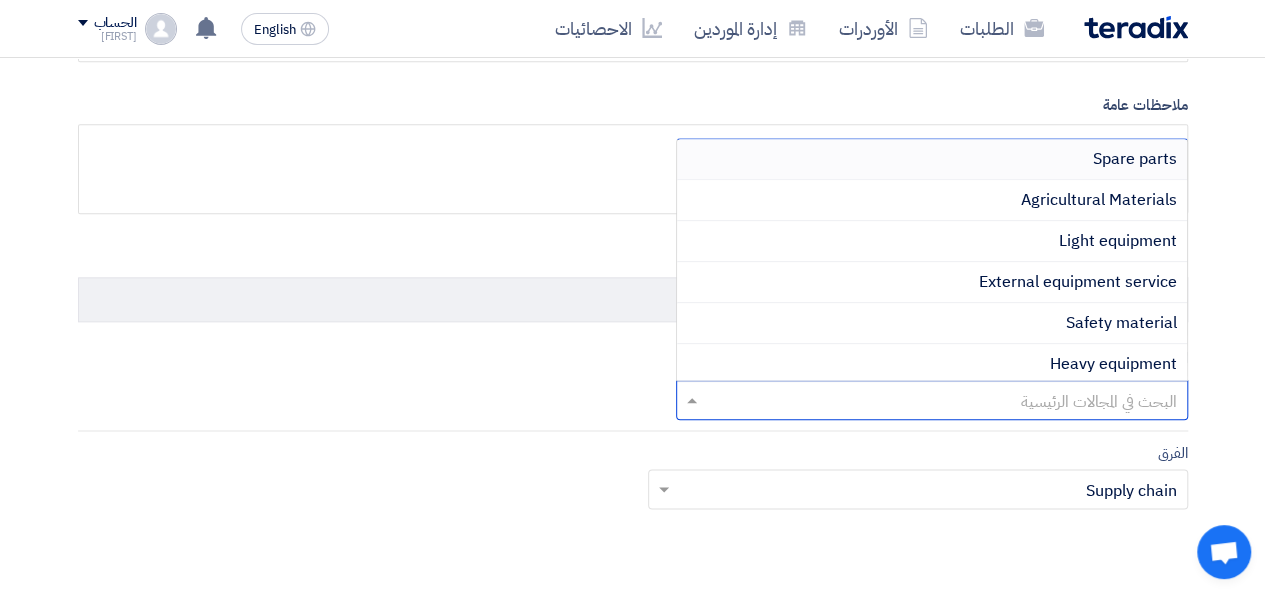 click on "البحث في المجالات الرئيسية" at bounding box center [932, 400] 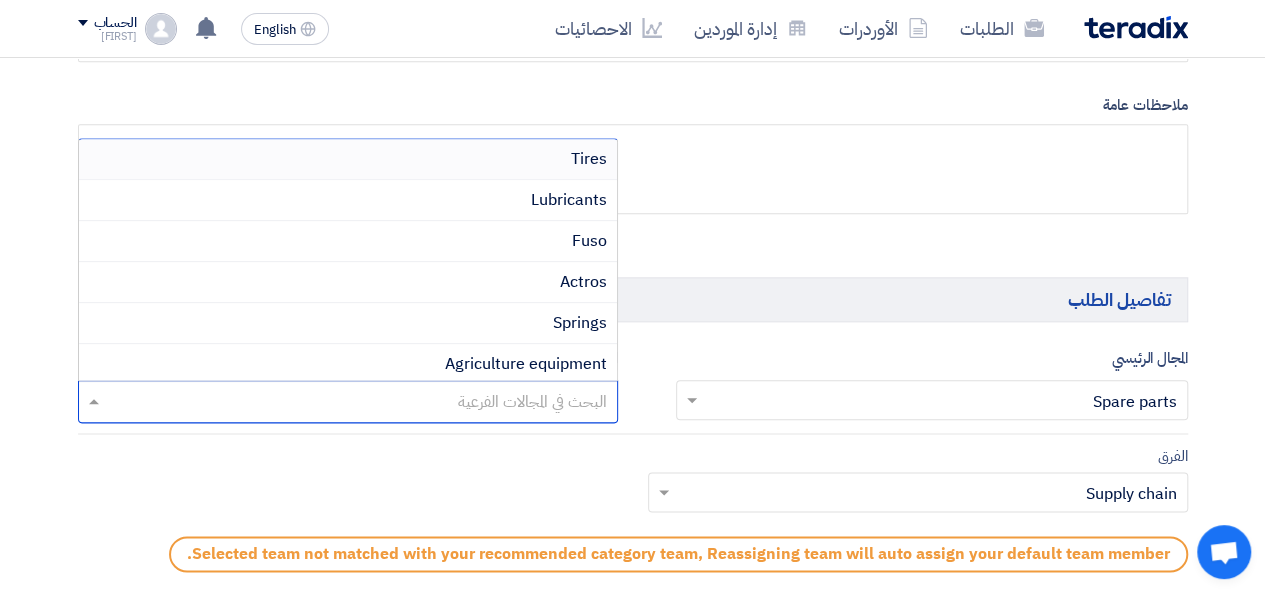 click at bounding box center (347, 403) 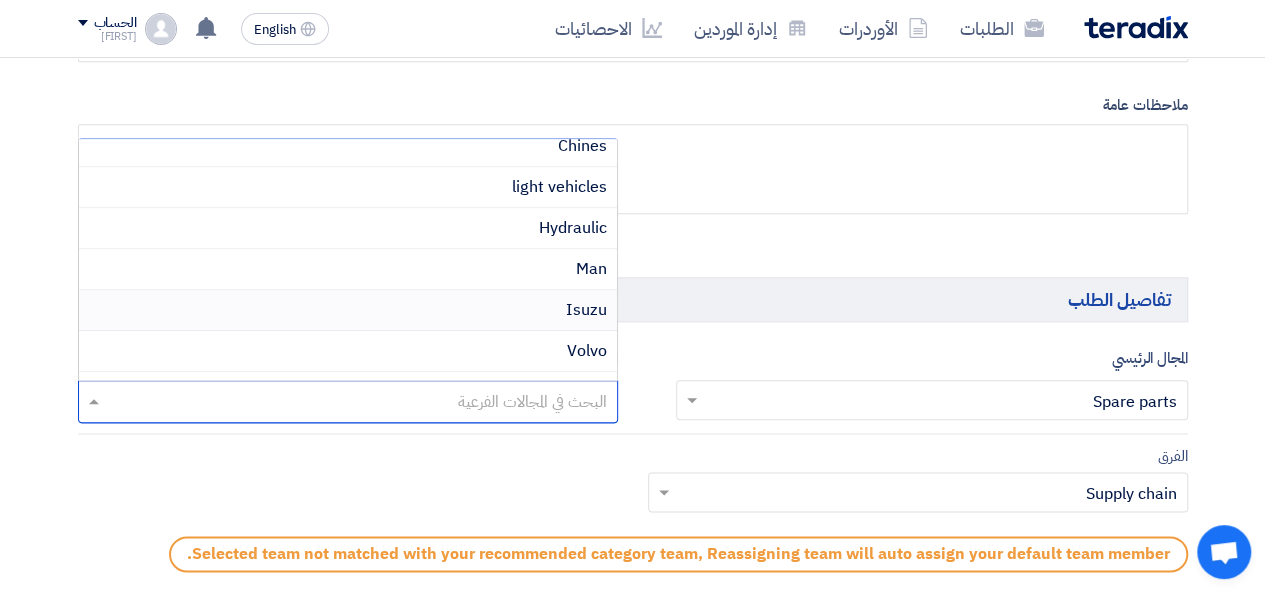 scroll, scrollTop: 410, scrollLeft: 0, axis: vertical 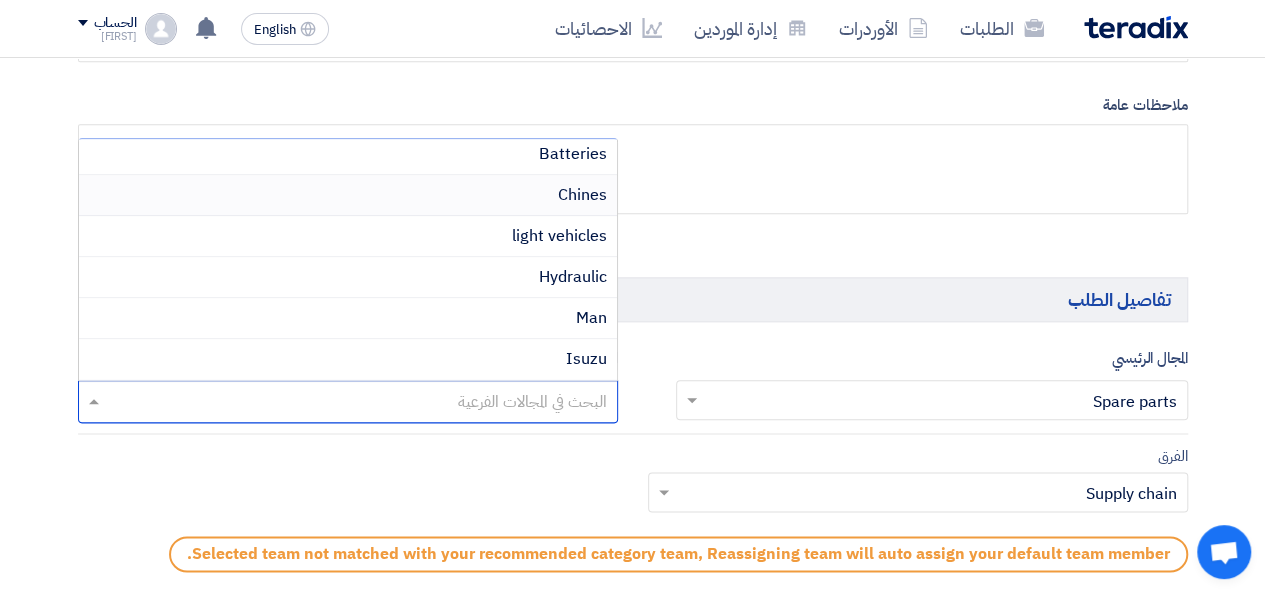 click on "Chines" at bounding box center [582, 195] 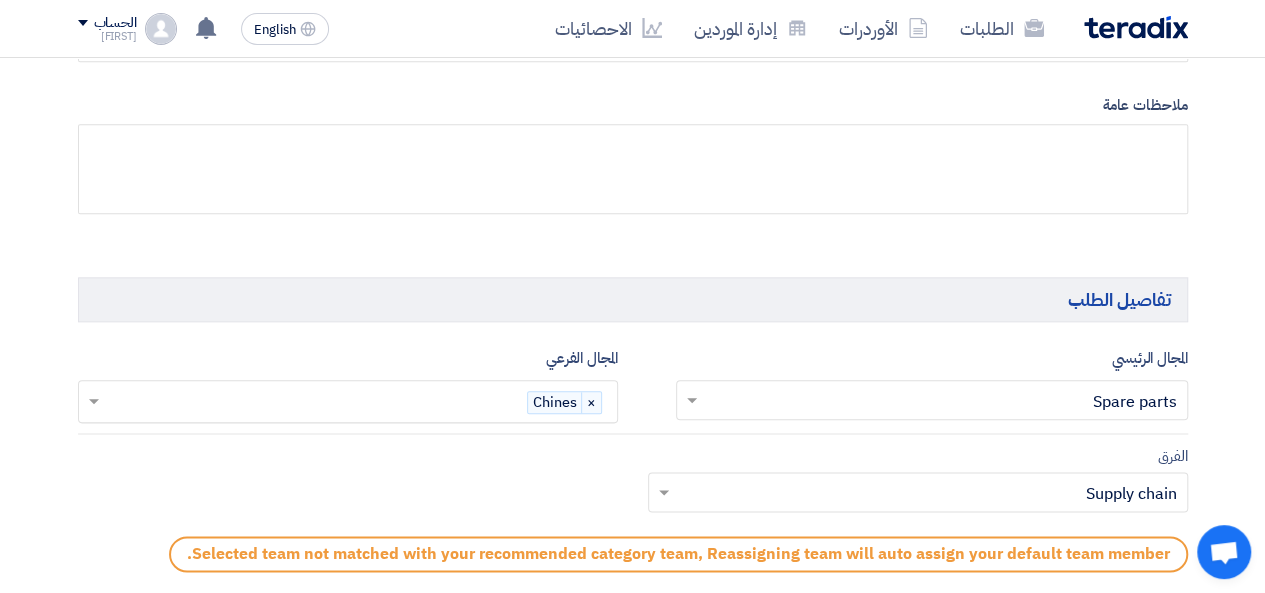 click 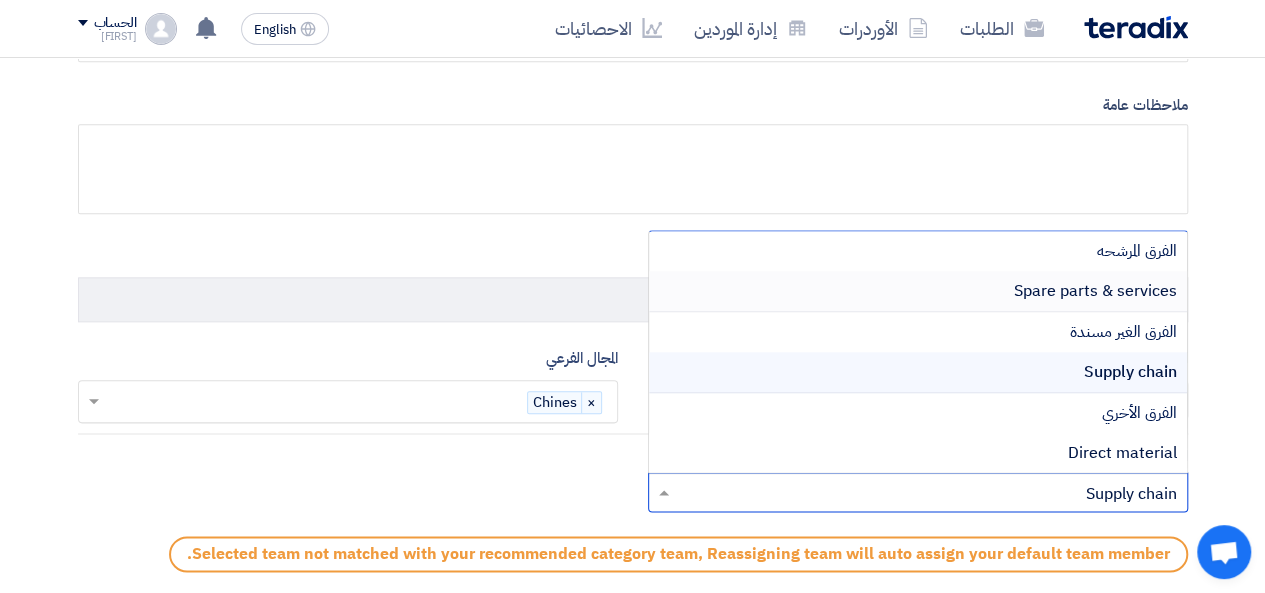 click on "Spare parts & services" at bounding box center (918, 291) 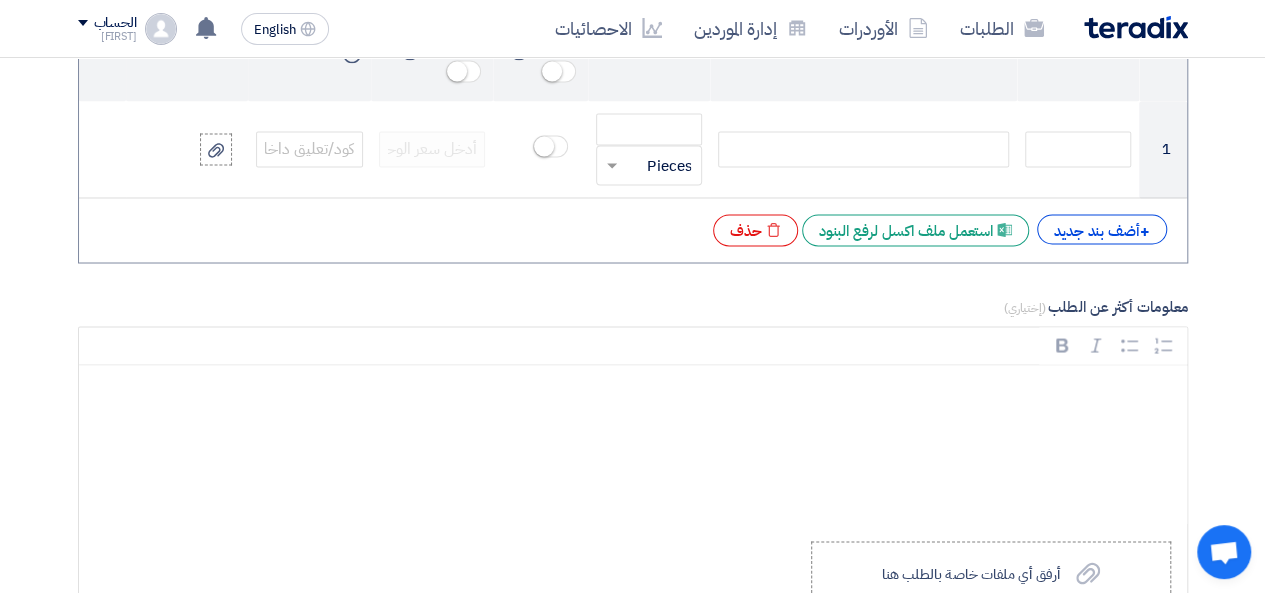 scroll, scrollTop: 1333, scrollLeft: 0, axis: vertical 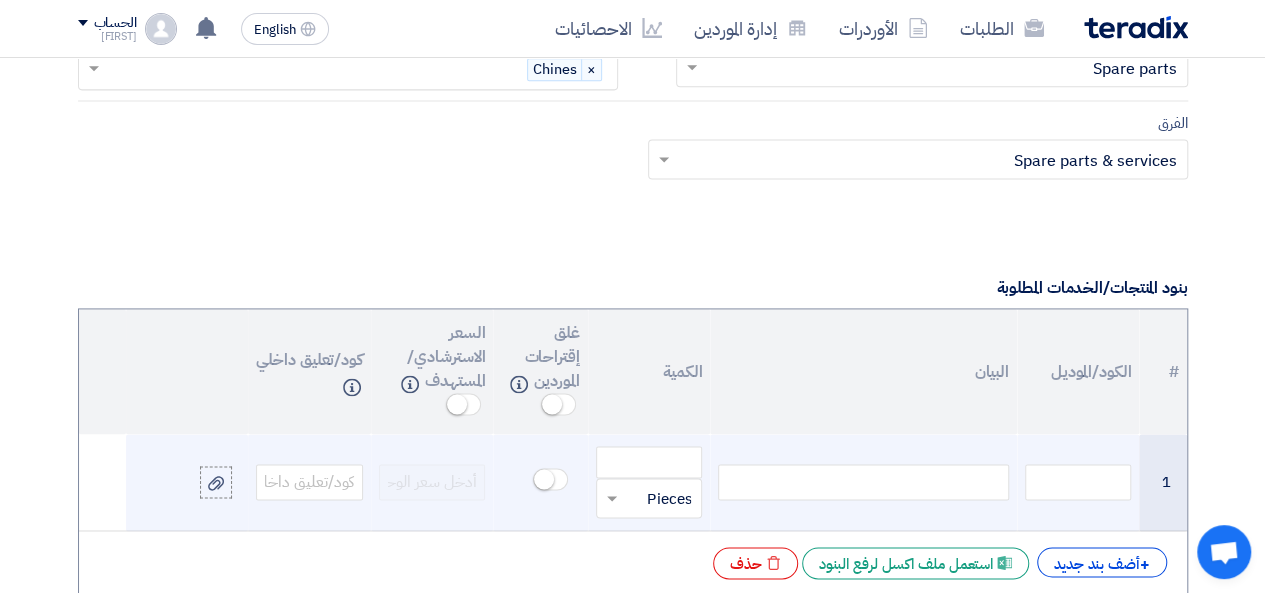 click 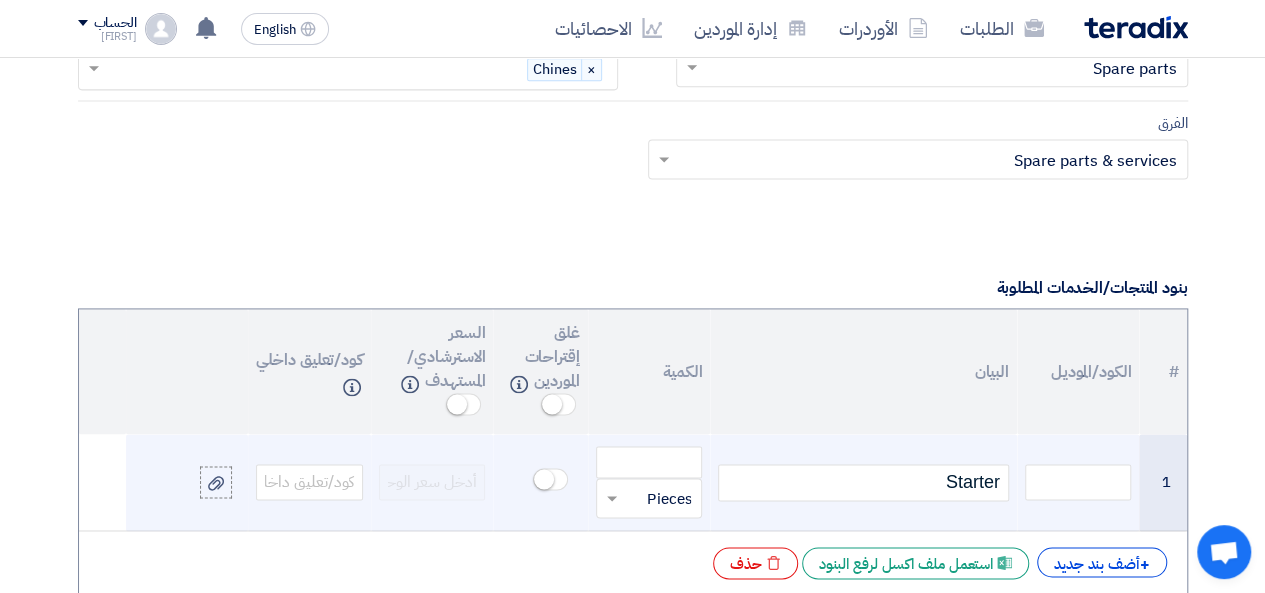 scroll, scrollTop: 1332, scrollLeft: 0, axis: vertical 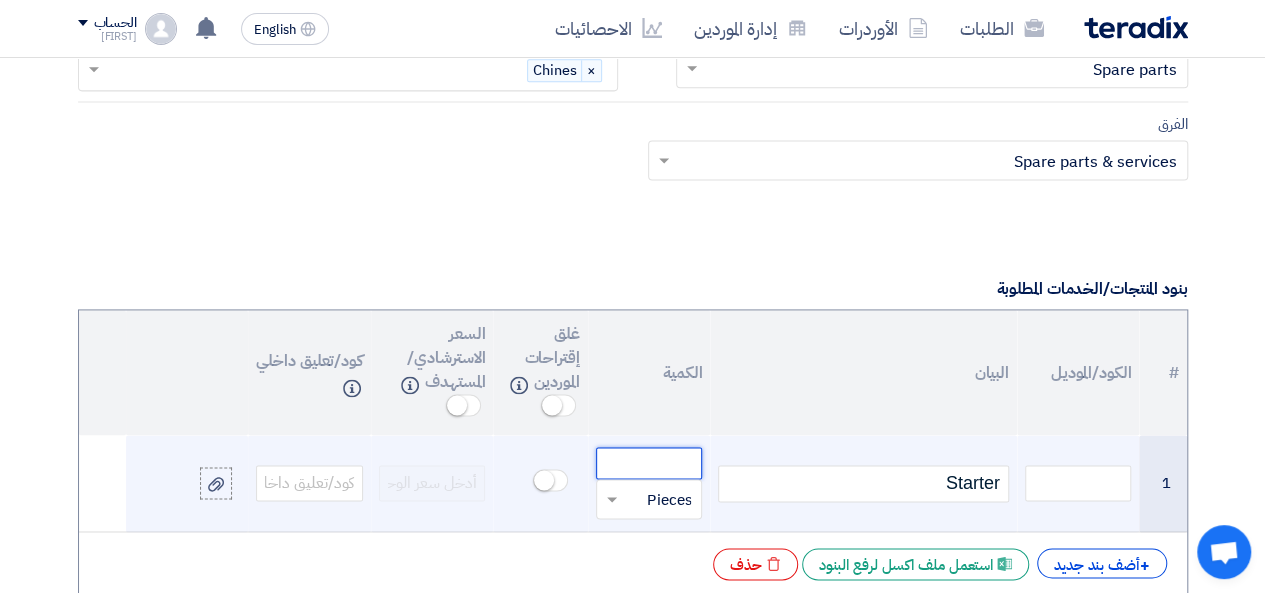 click 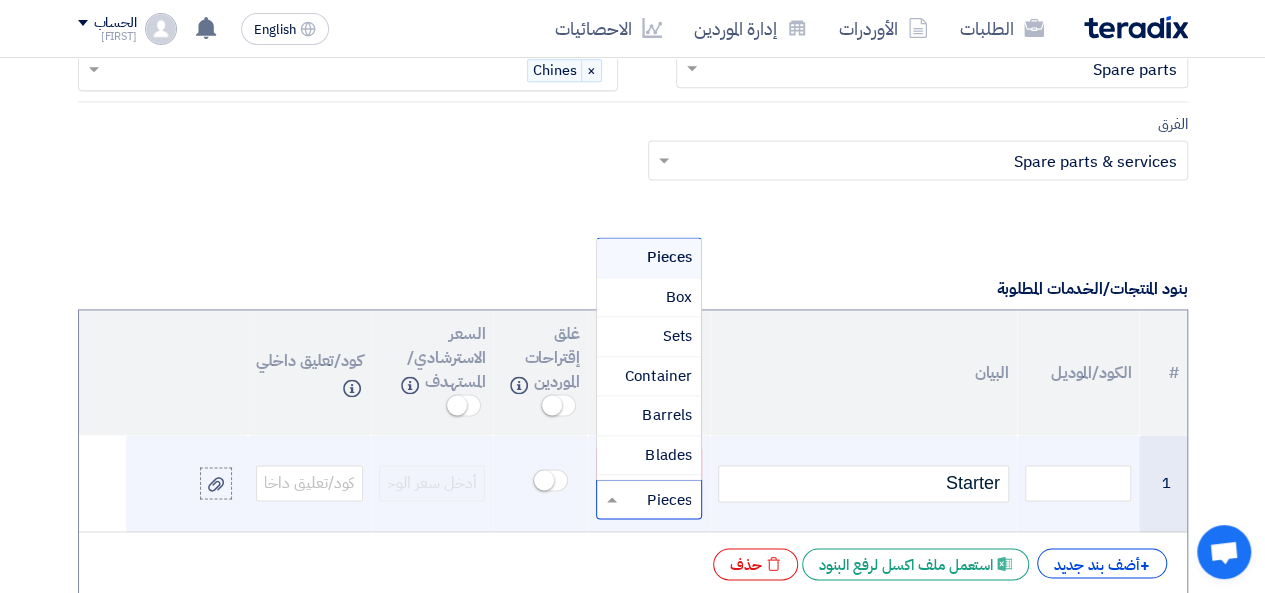 click 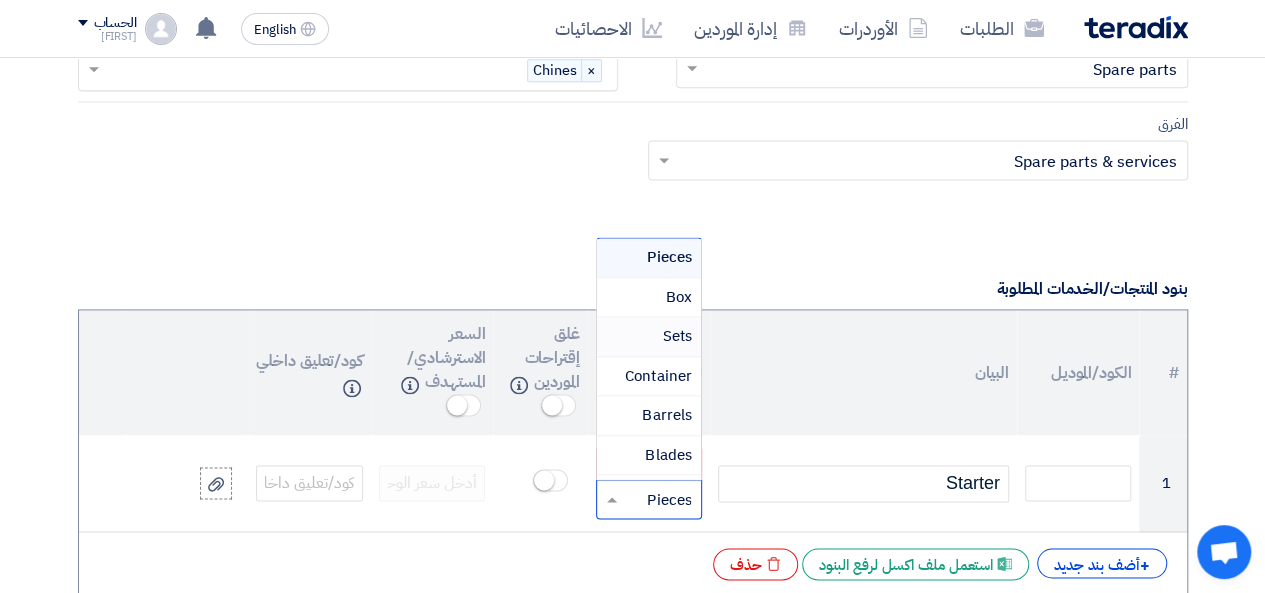 click on "البيان" 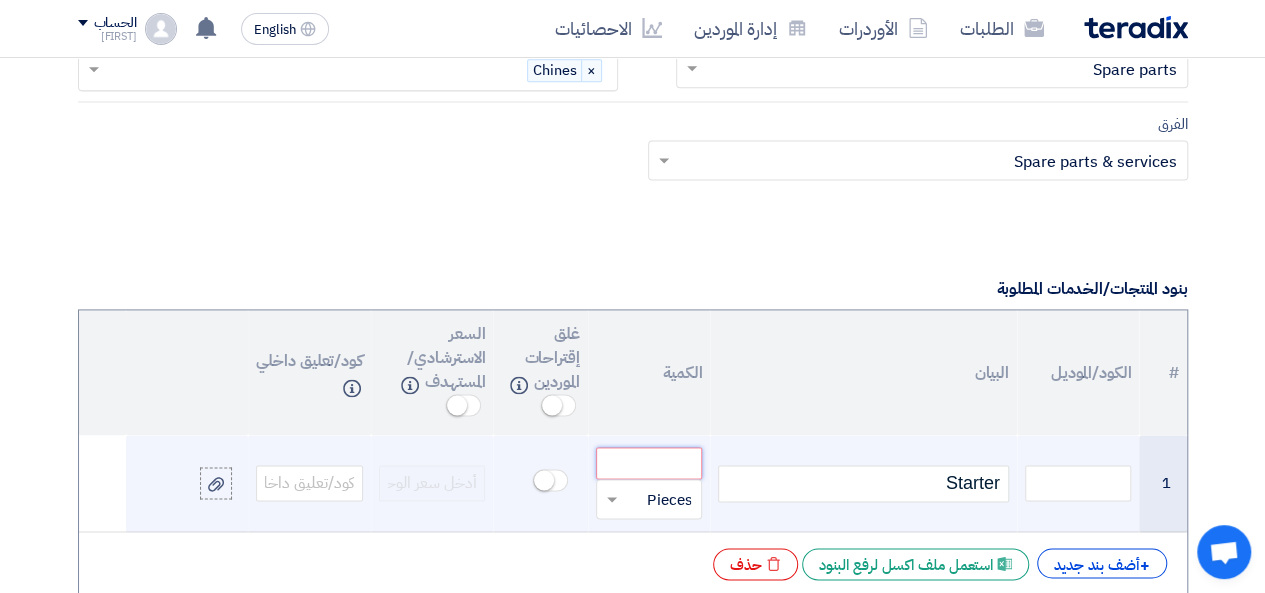 click 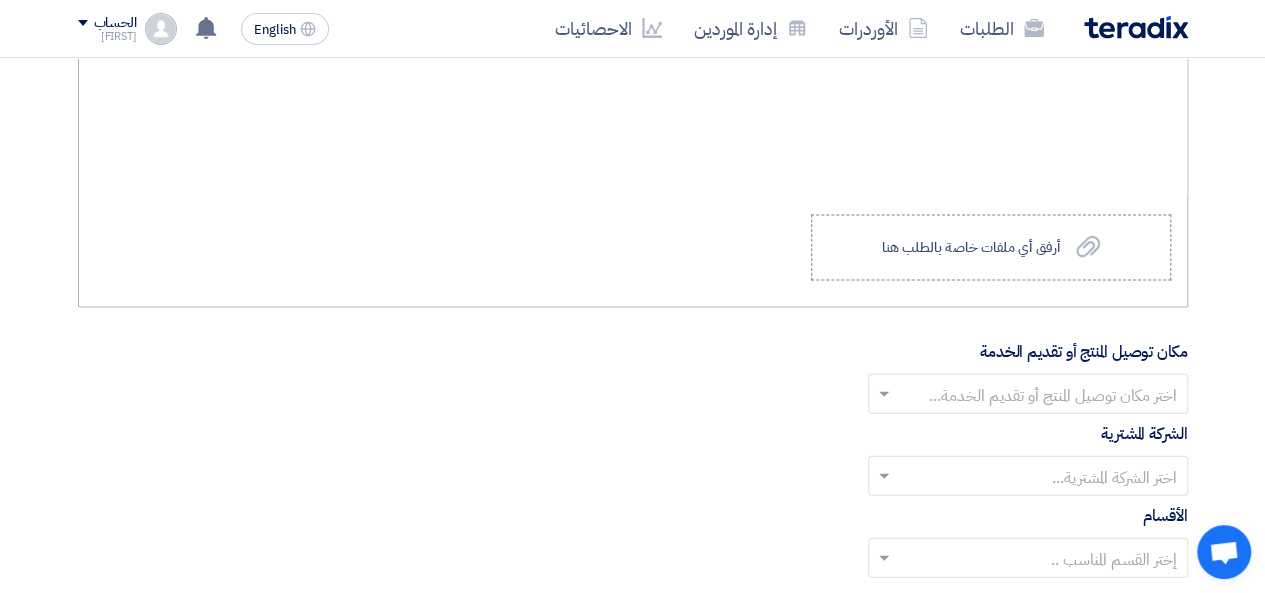 scroll, scrollTop: 1999, scrollLeft: 0, axis: vertical 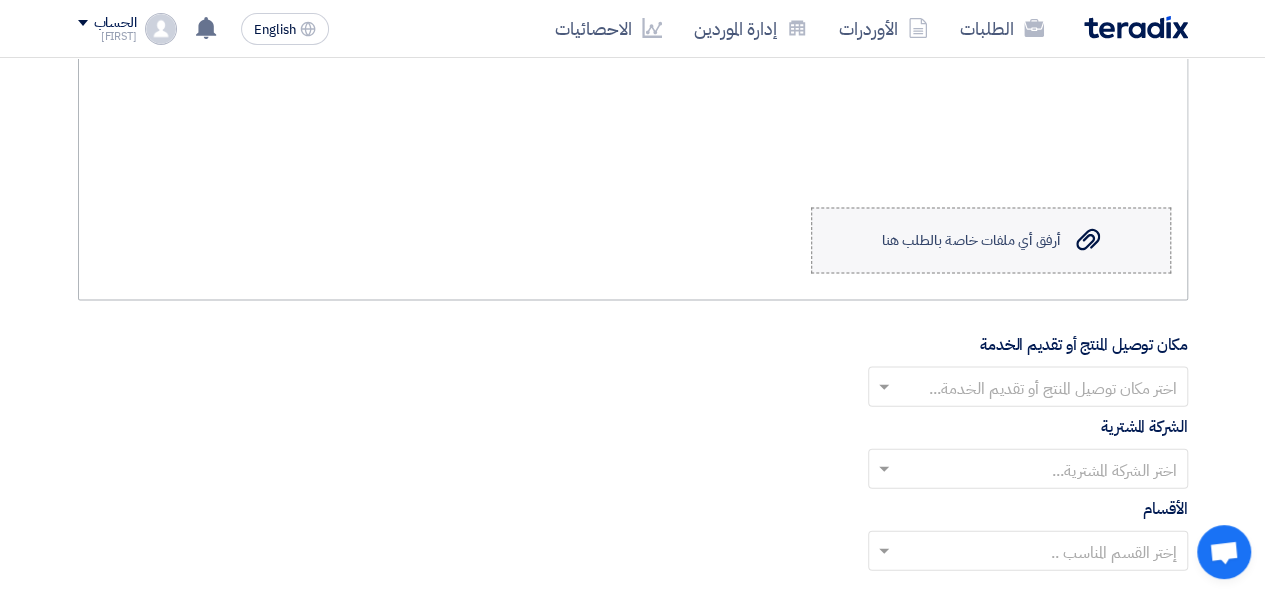 type on "1" 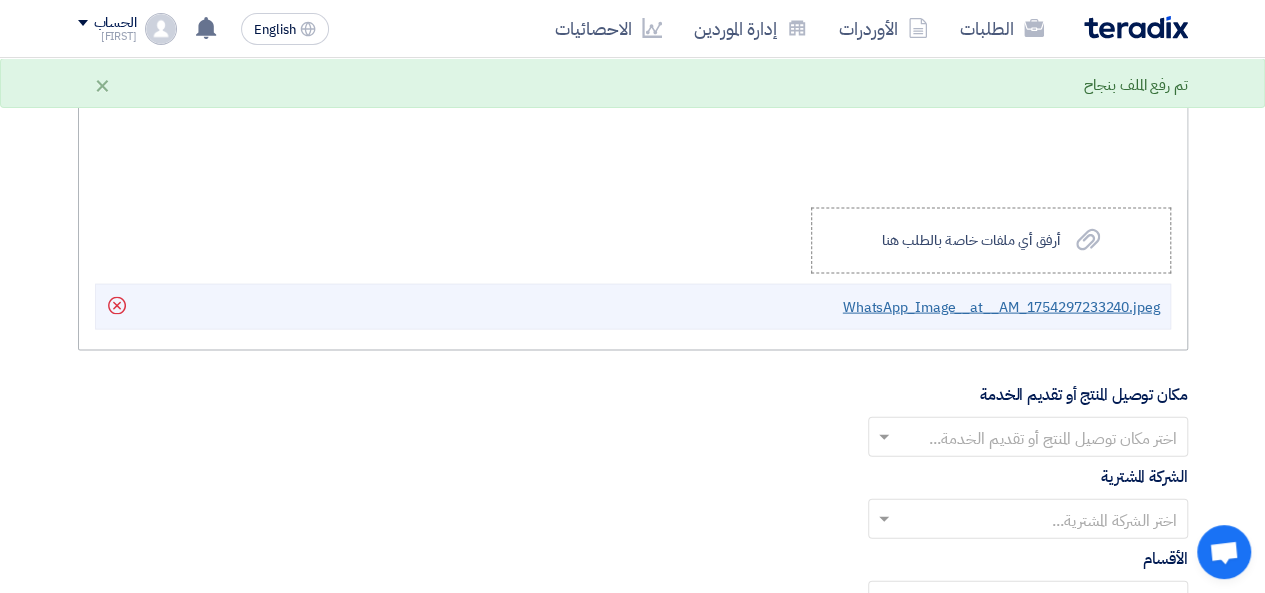 click on "WhatsApp_Image__at__AM_1754297233240.jpeg" 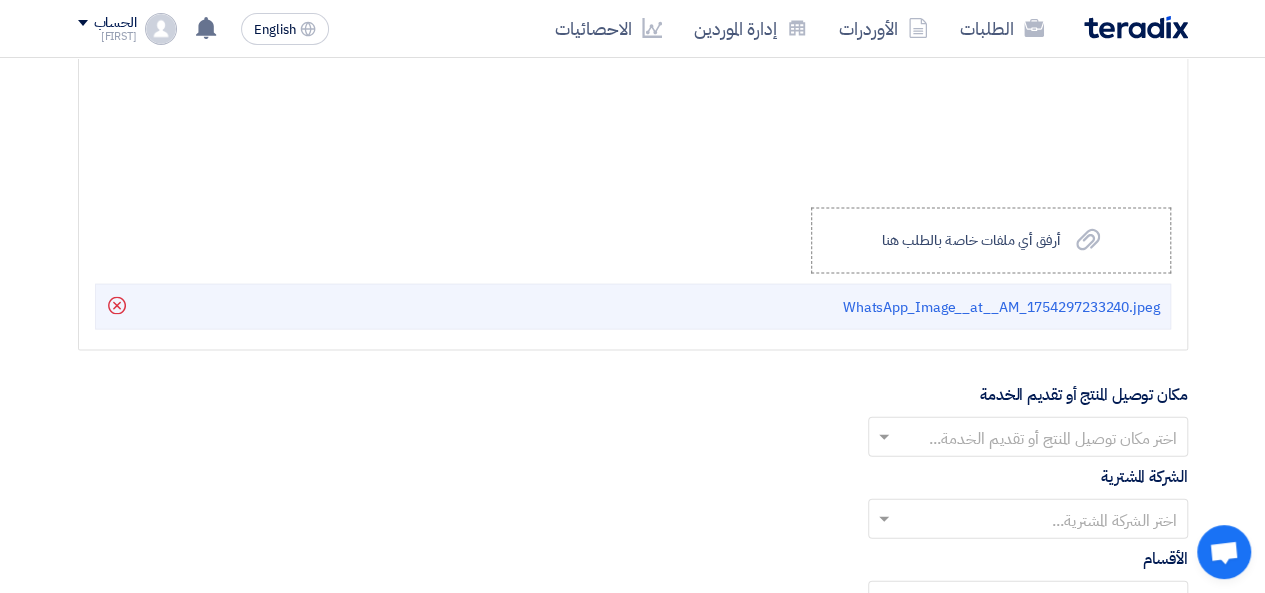 click 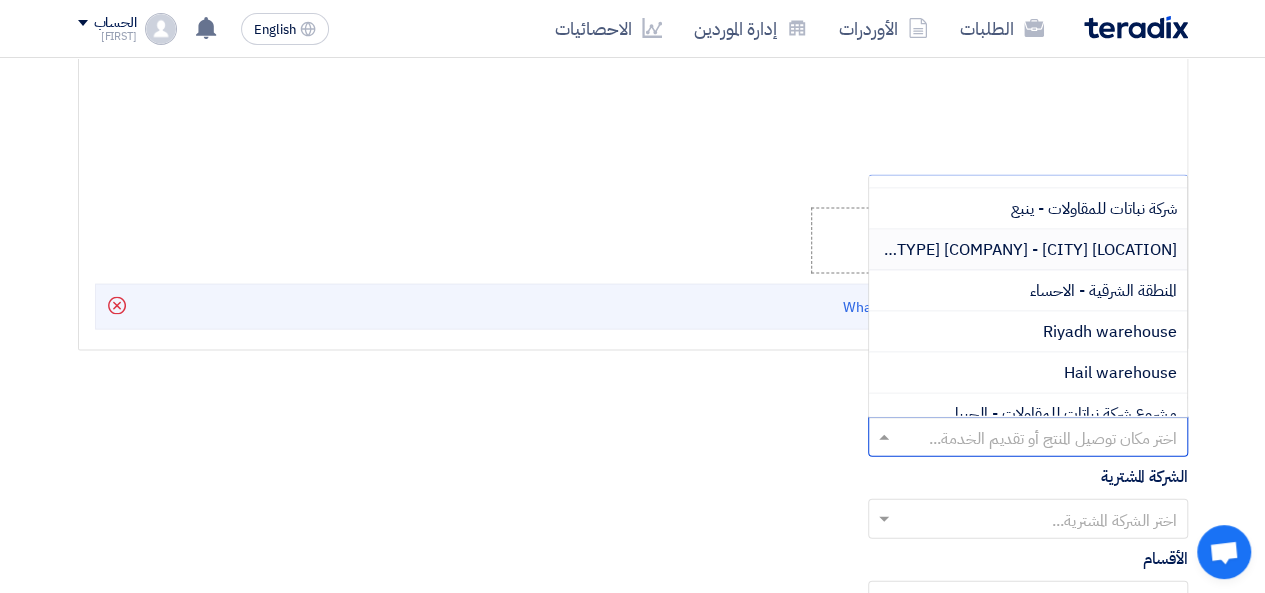 scroll, scrollTop: 160, scrollLeft: 0, axis: vertical 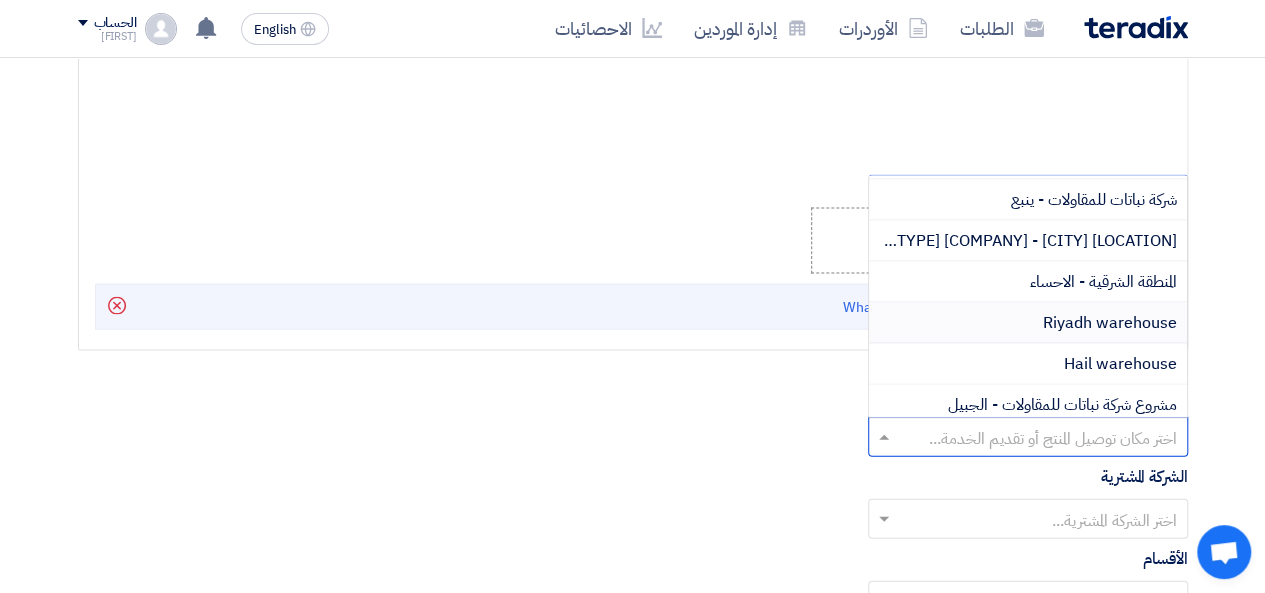 click on "Riyadh warehouse" at bounding box center (1028, 323) 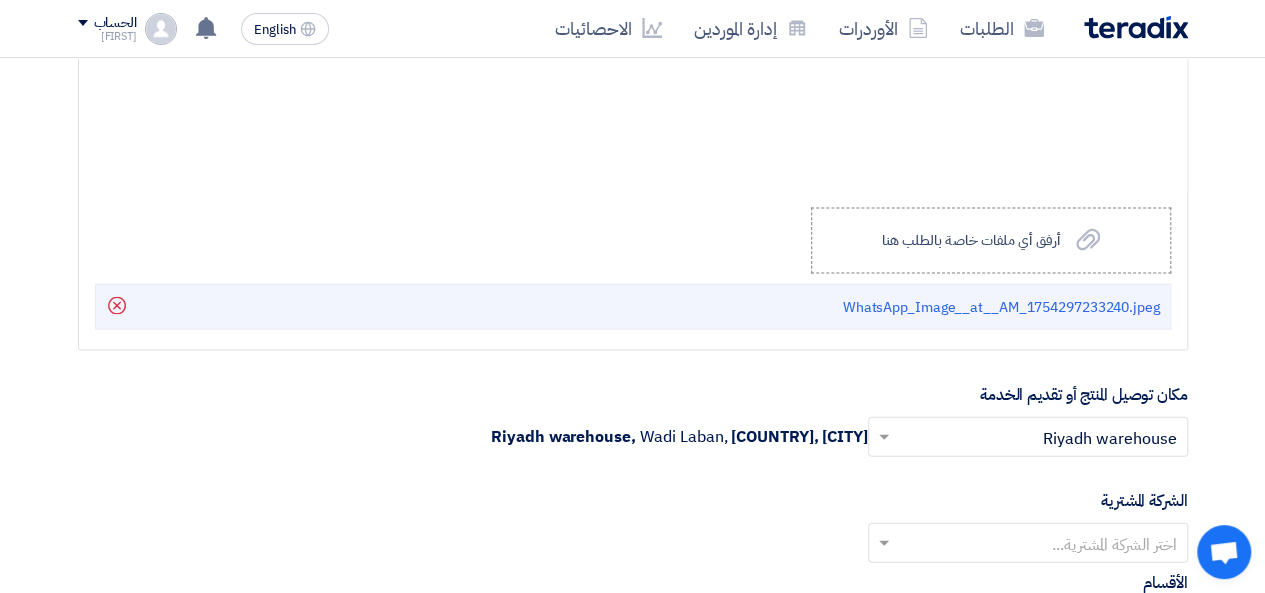 scroll, scrollTop: 2332, scrollLeft: 0, axis: vertical 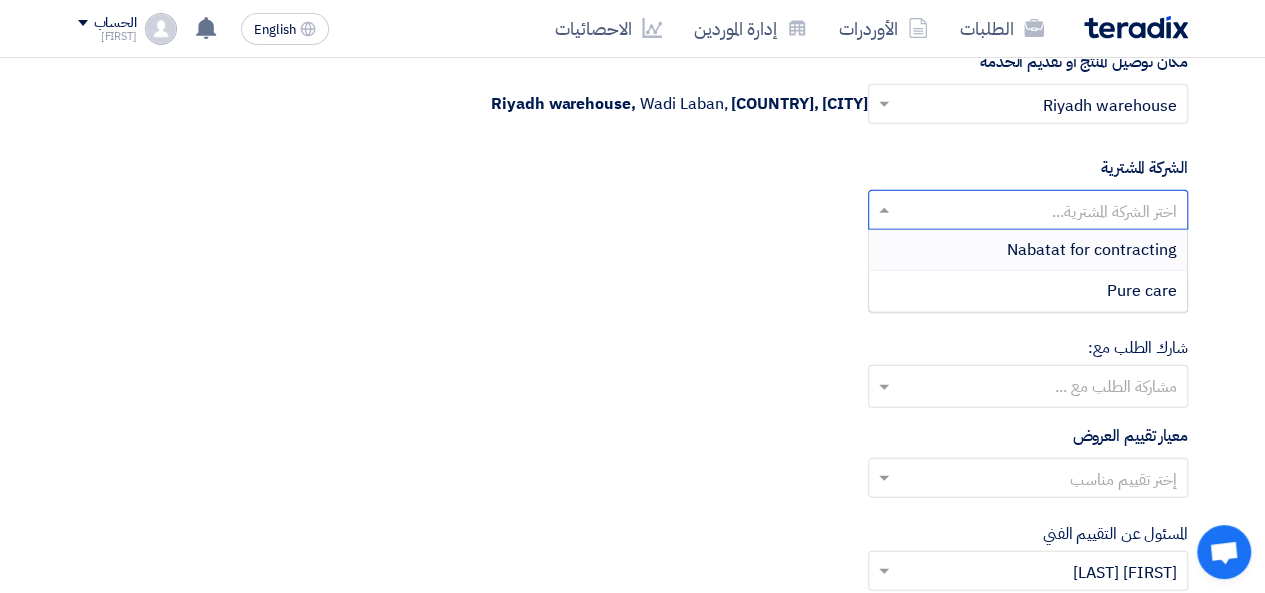 click 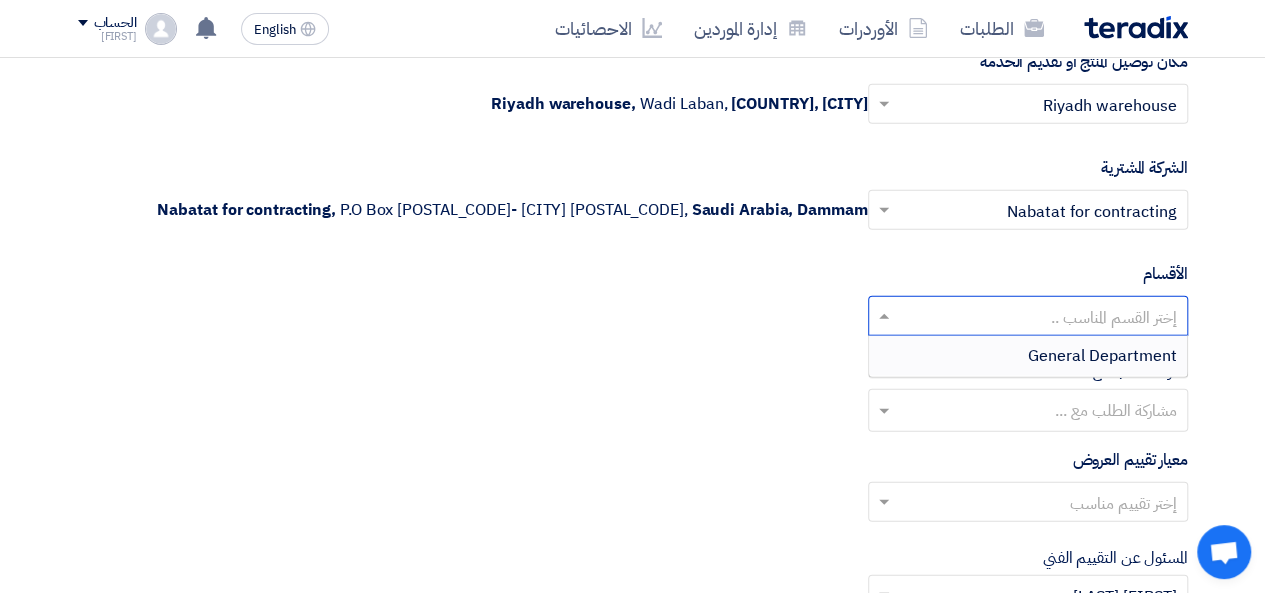 click 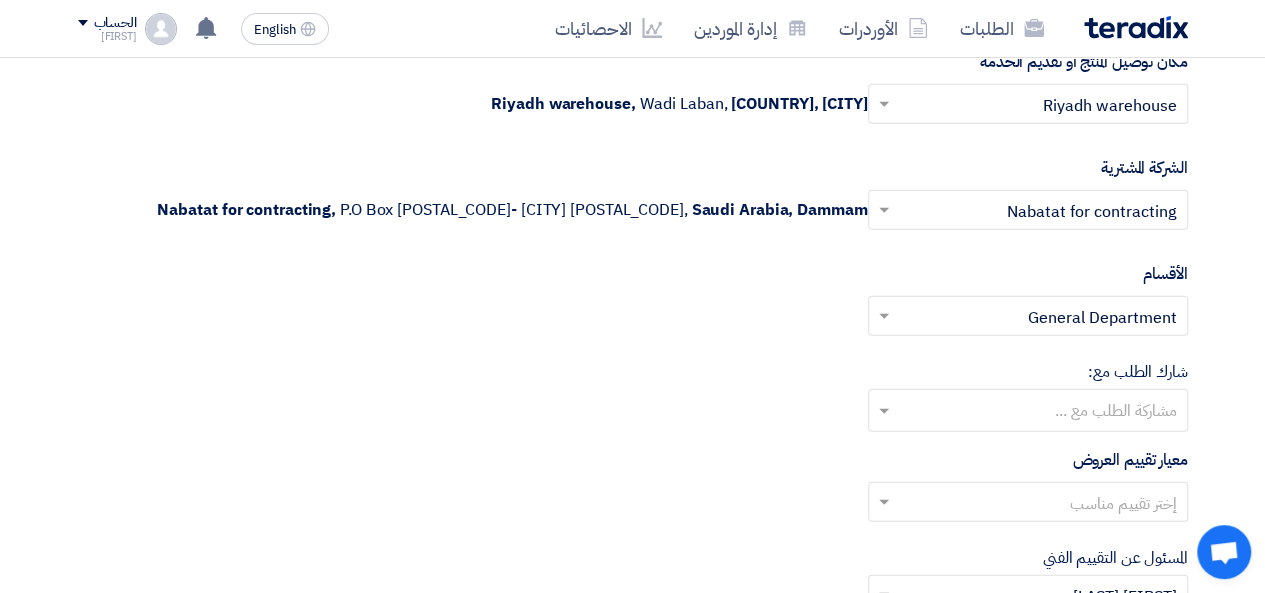 click at bounding box center [881, 411] 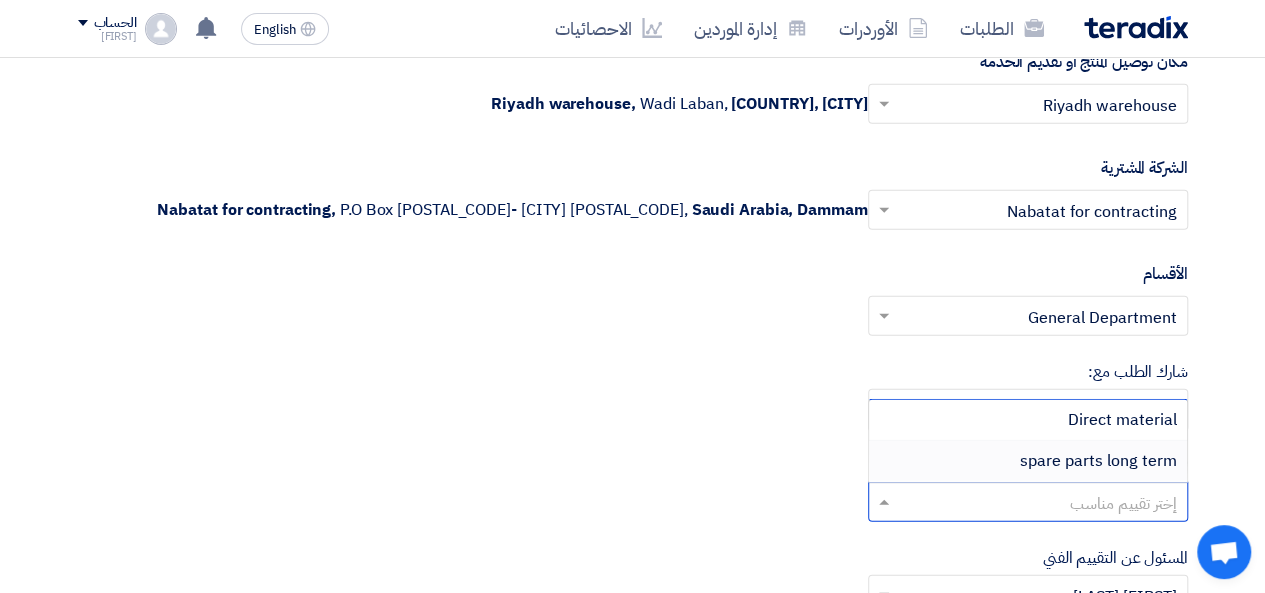 click on "spare parts long term" at bounding box center [1028, 461] 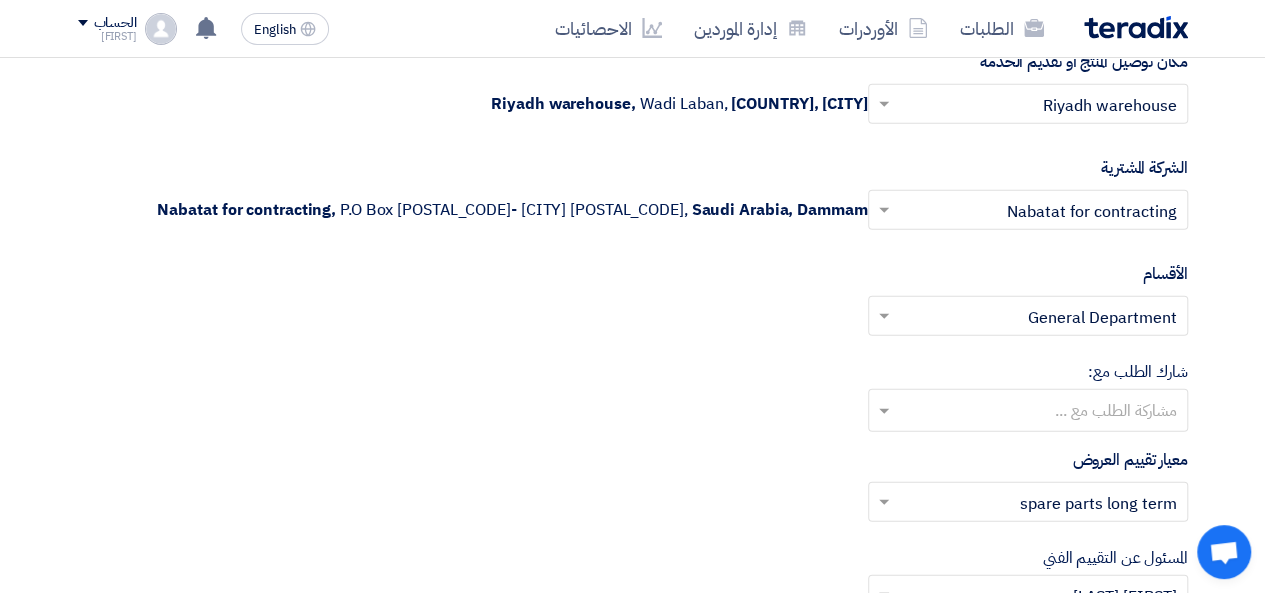 scroll, scrollTop: 2666, scrollLeft: 0, axis: vertical 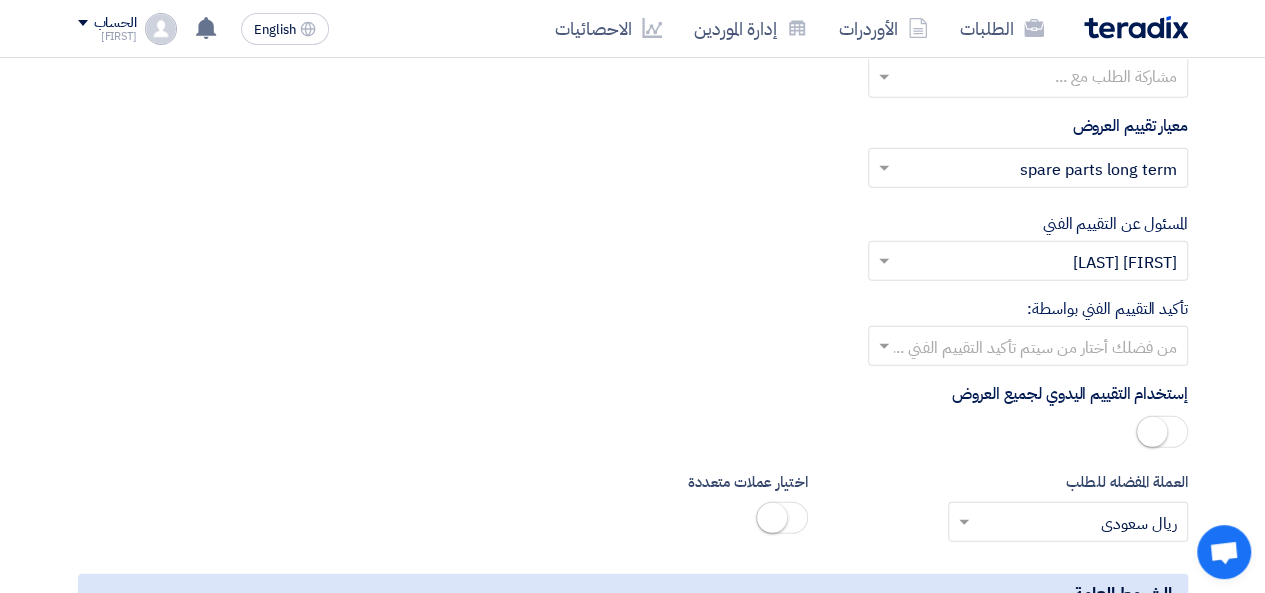 click at bounding box center (1039, 348) 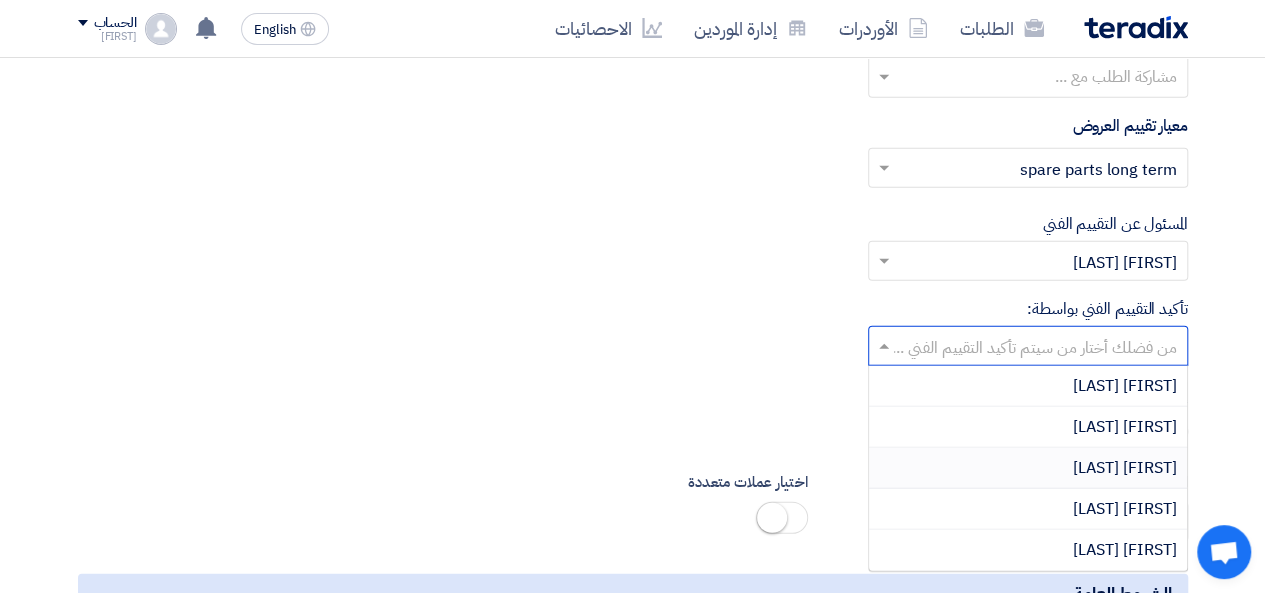 click on "[FIRST] [LAST]" at bounding box center (1028, 468) 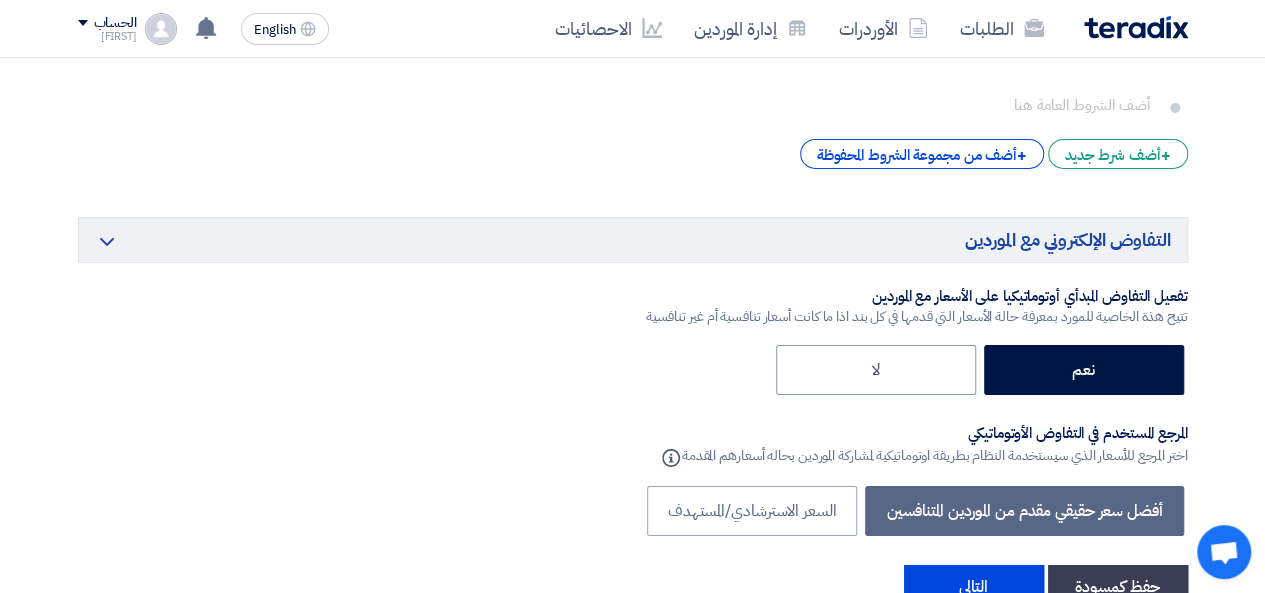 scroll, scrollTop: 3332, scrollLeft: 0, axis: vertical 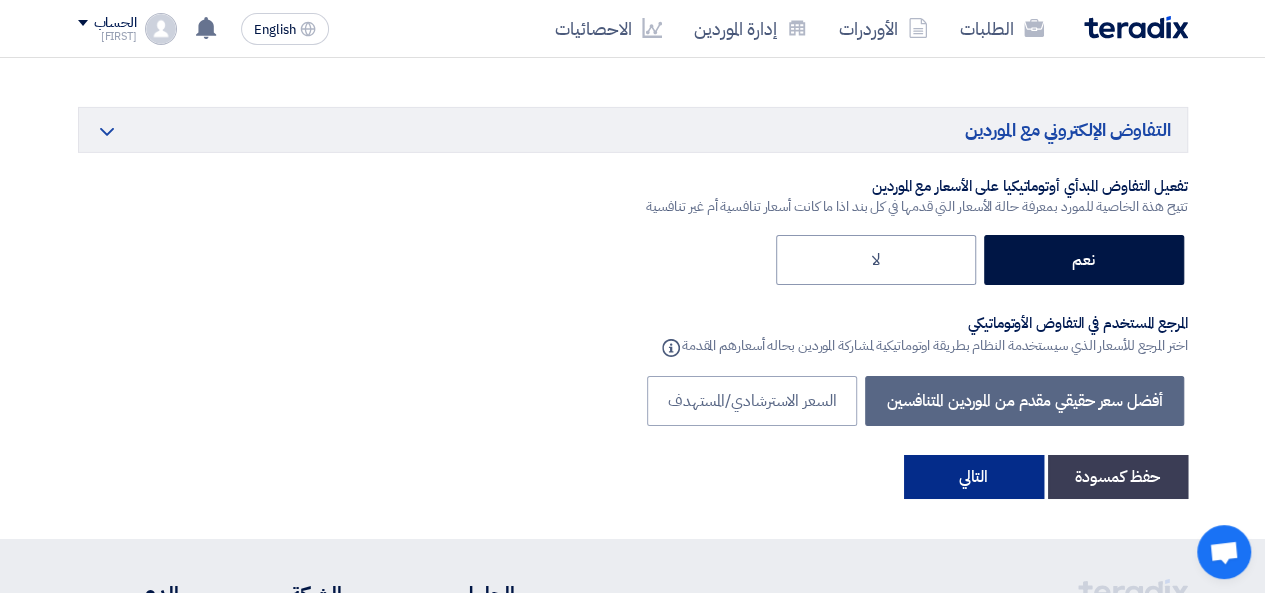 click on "التالي" 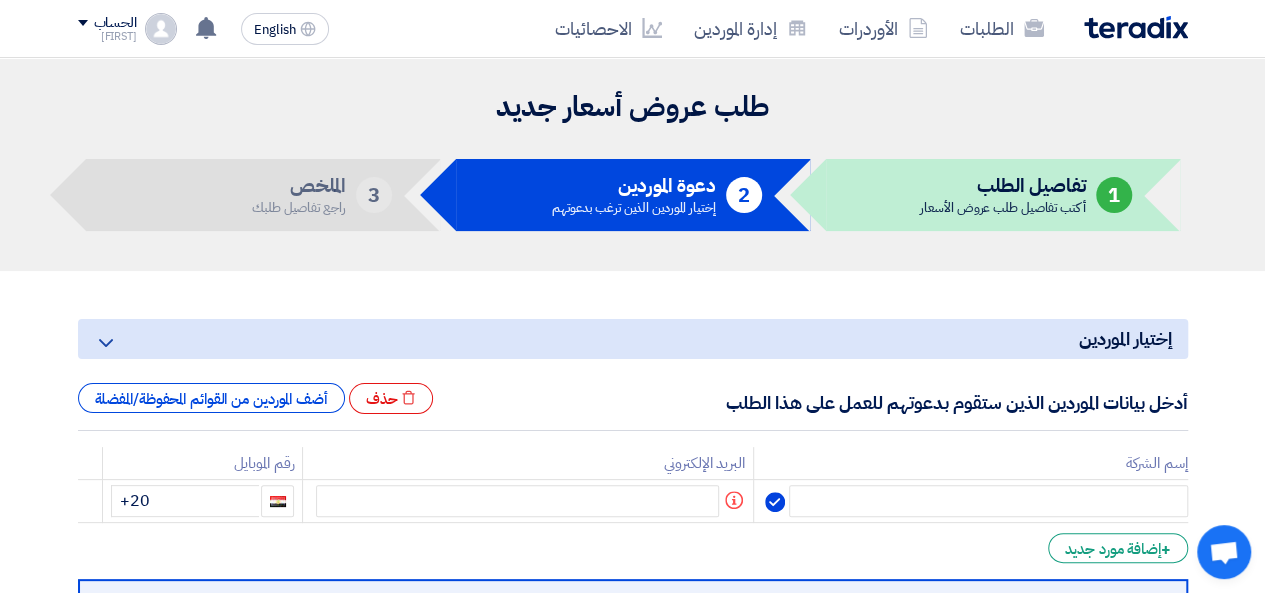 scroll, scrollTop: 333, scrollLeft: 0, axis: vertical 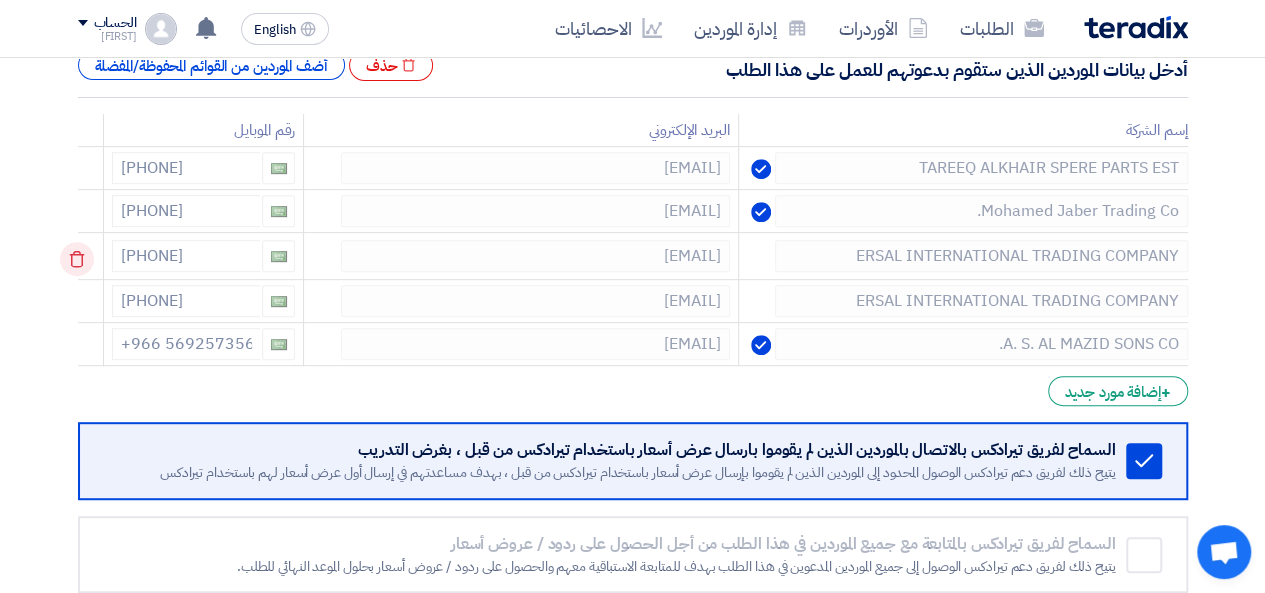 click 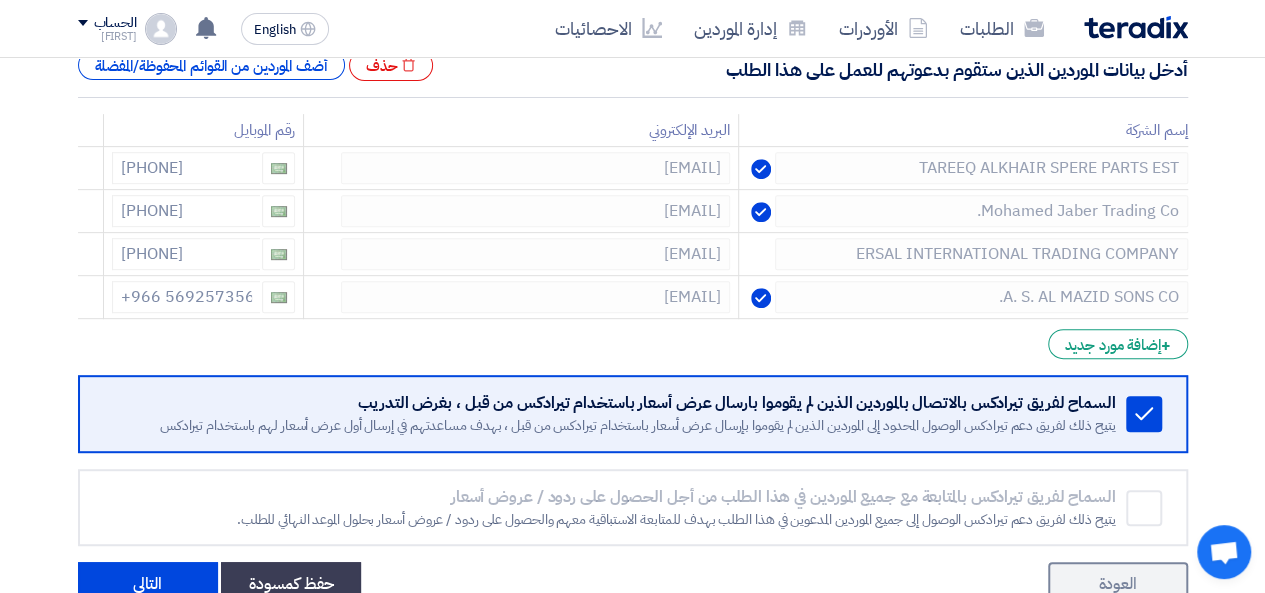 click 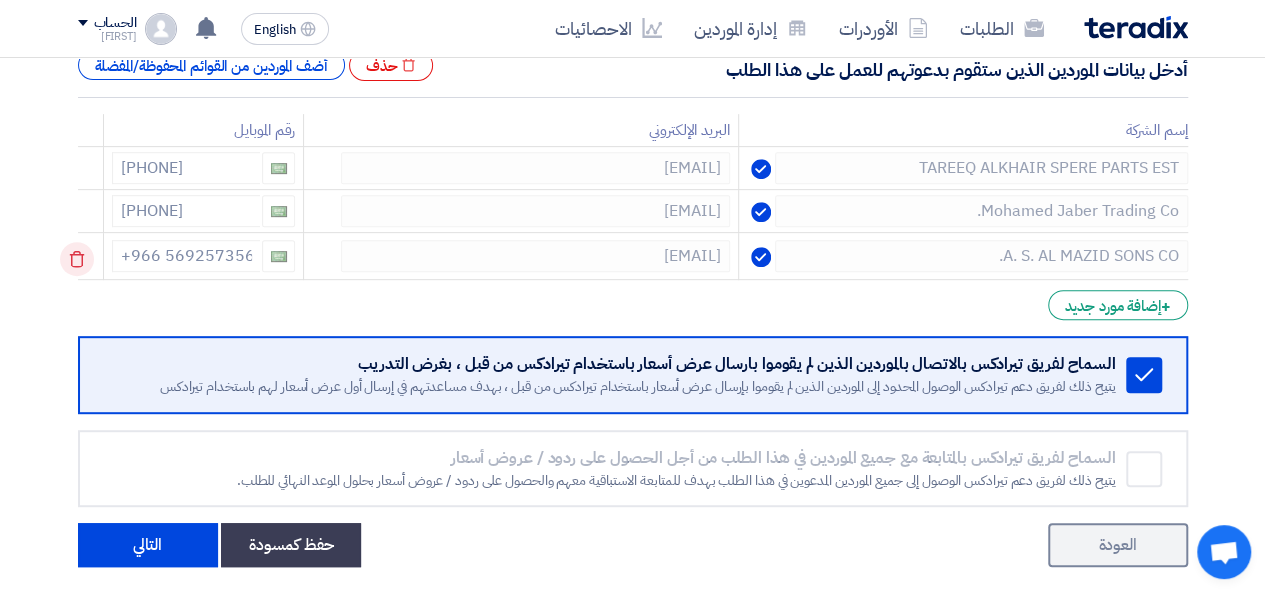click 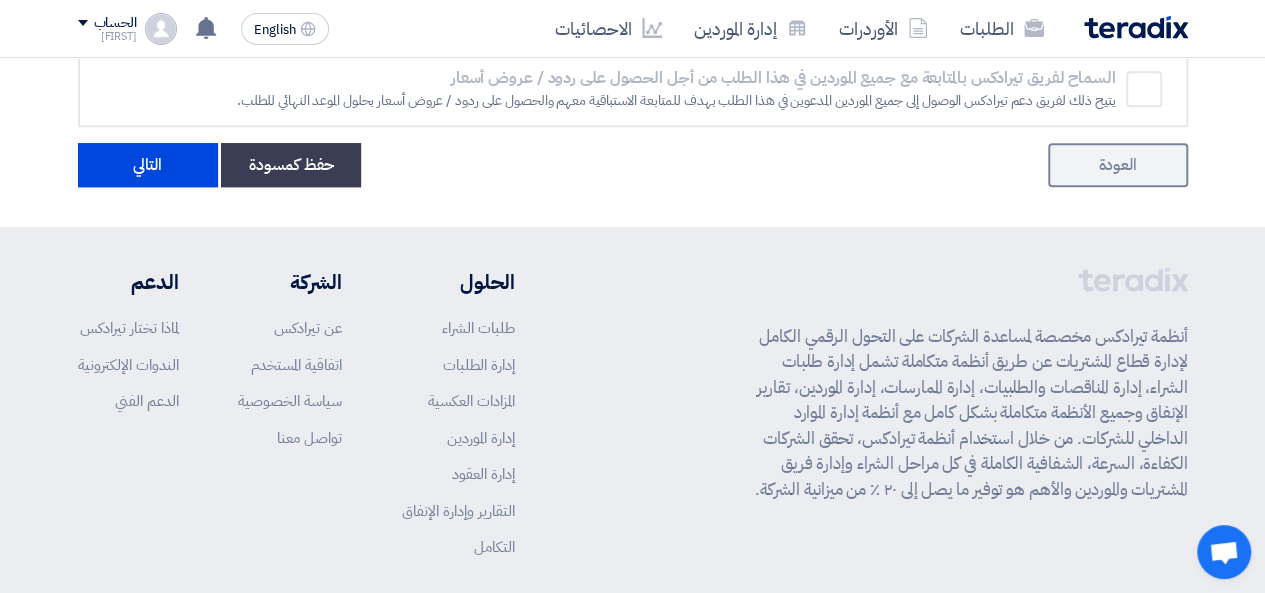 scroll, scrollTop: 333, scrollLeft: 0, axis: vertical 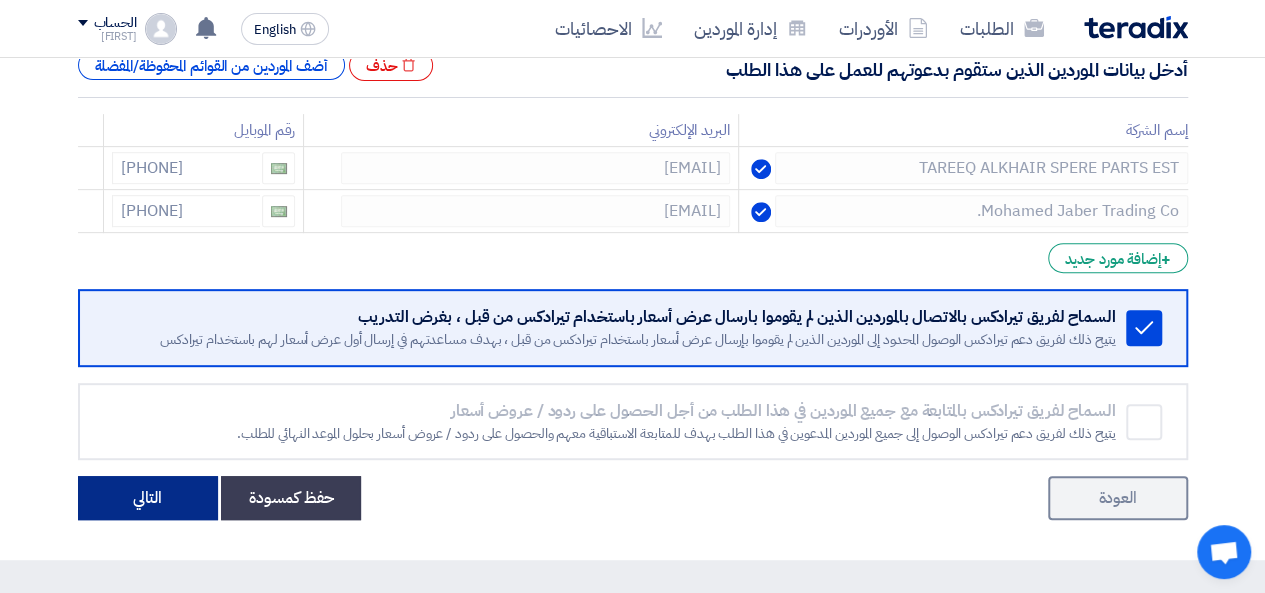 click on "التالي" 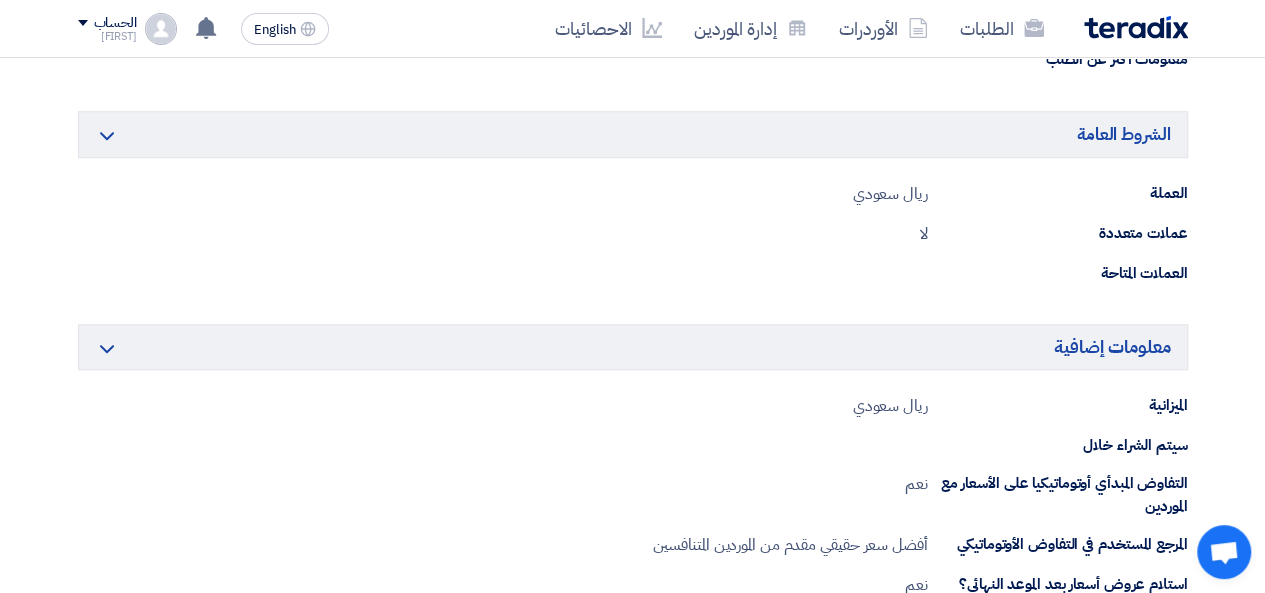scroll, scrollTop: 1000, scrollLeft: 0, axis: vertical 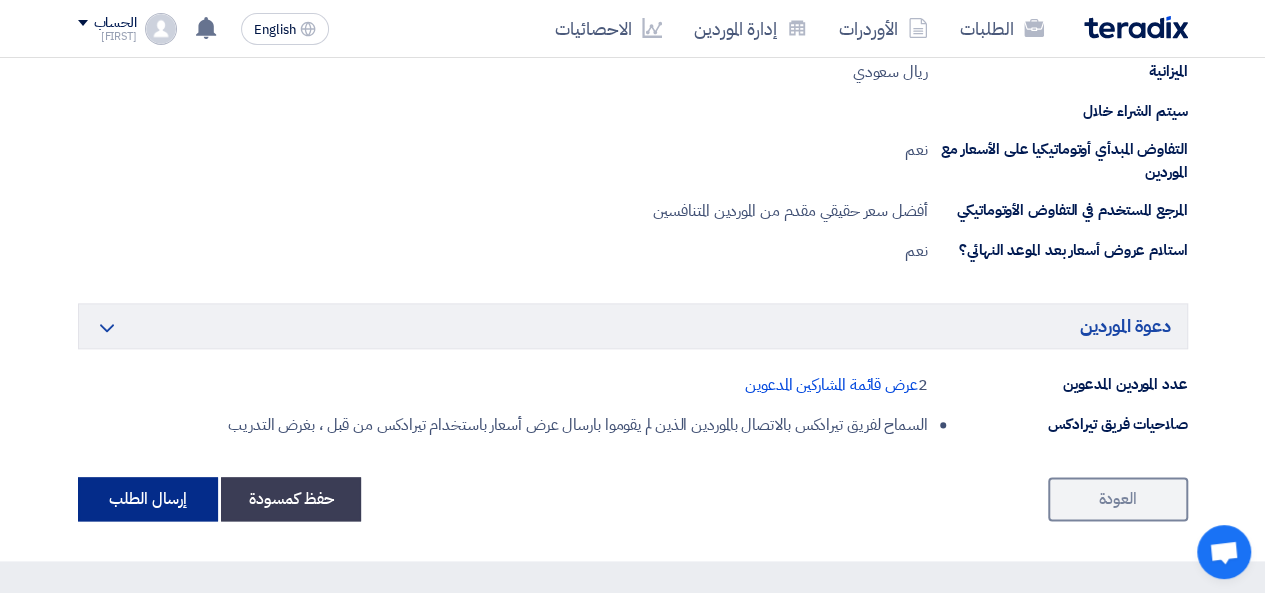 click on "إرسال الطلب" 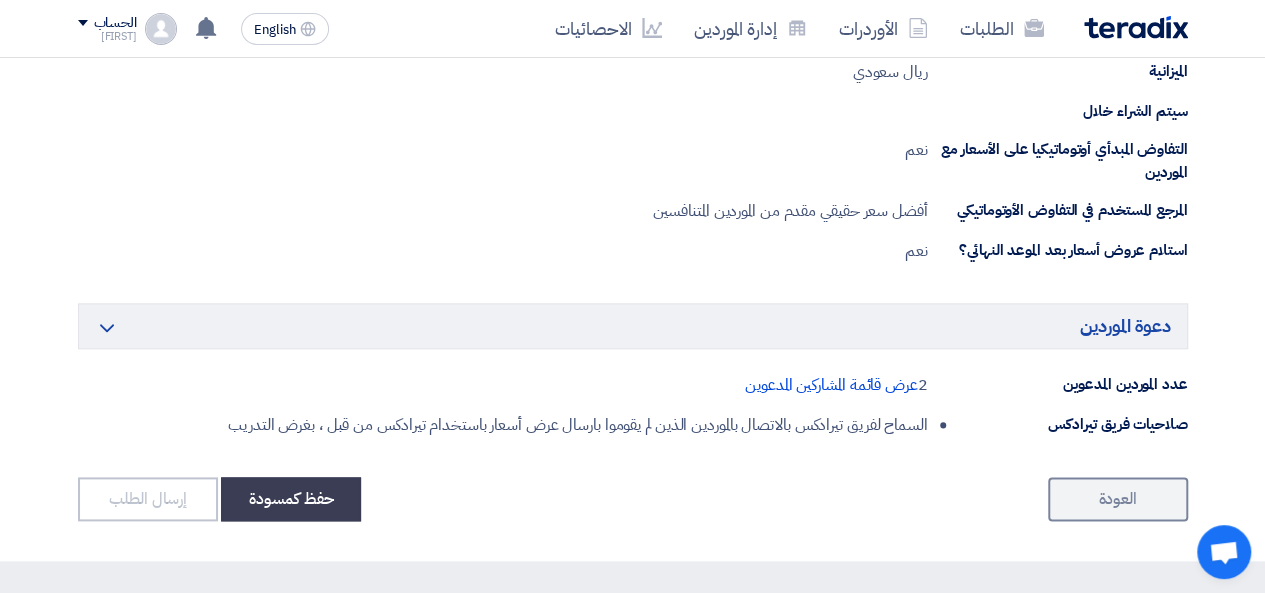 scroll, scrollTop: 0, scrollLeft: 0, axis: both 